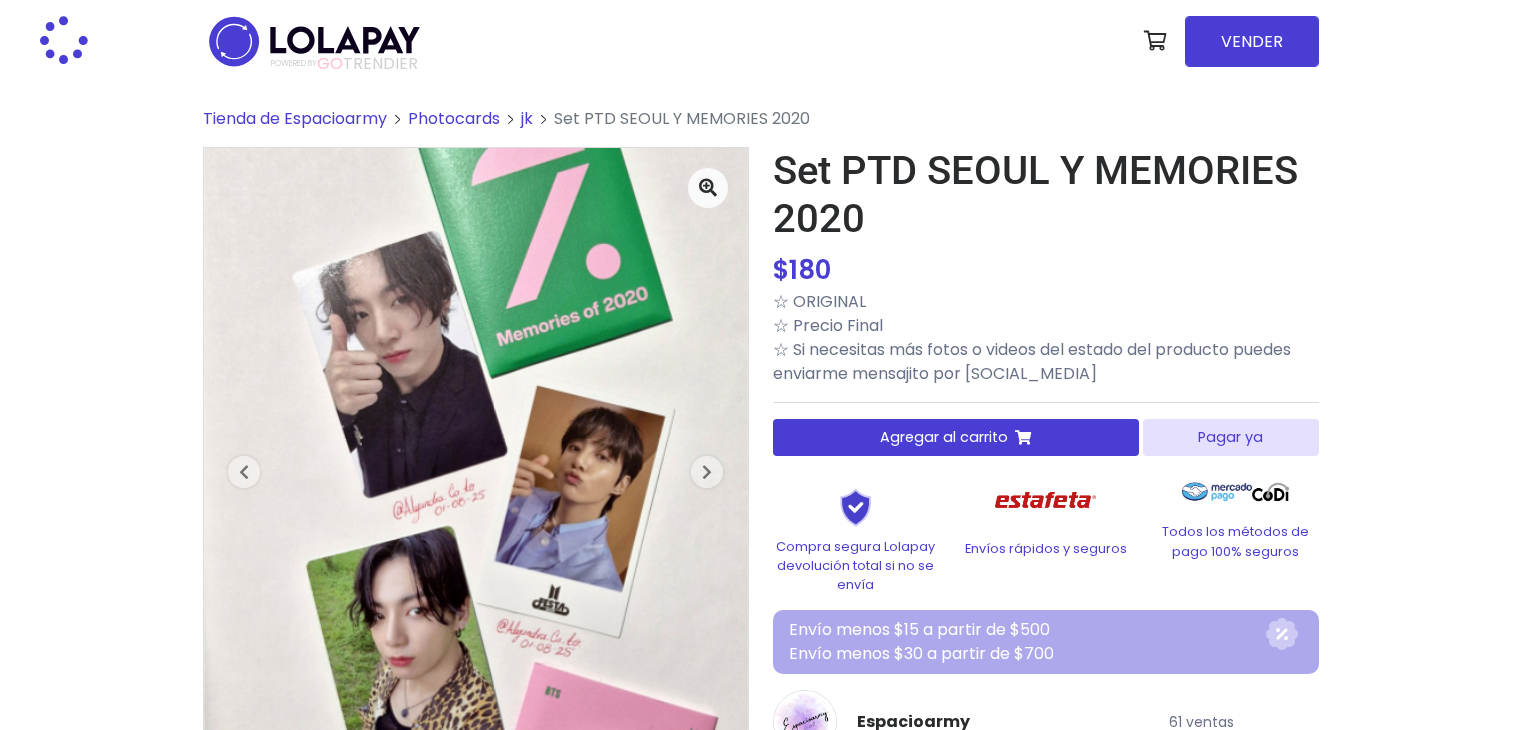 scroll, scrollTop: 0, scrollLeft: 0, axis: both 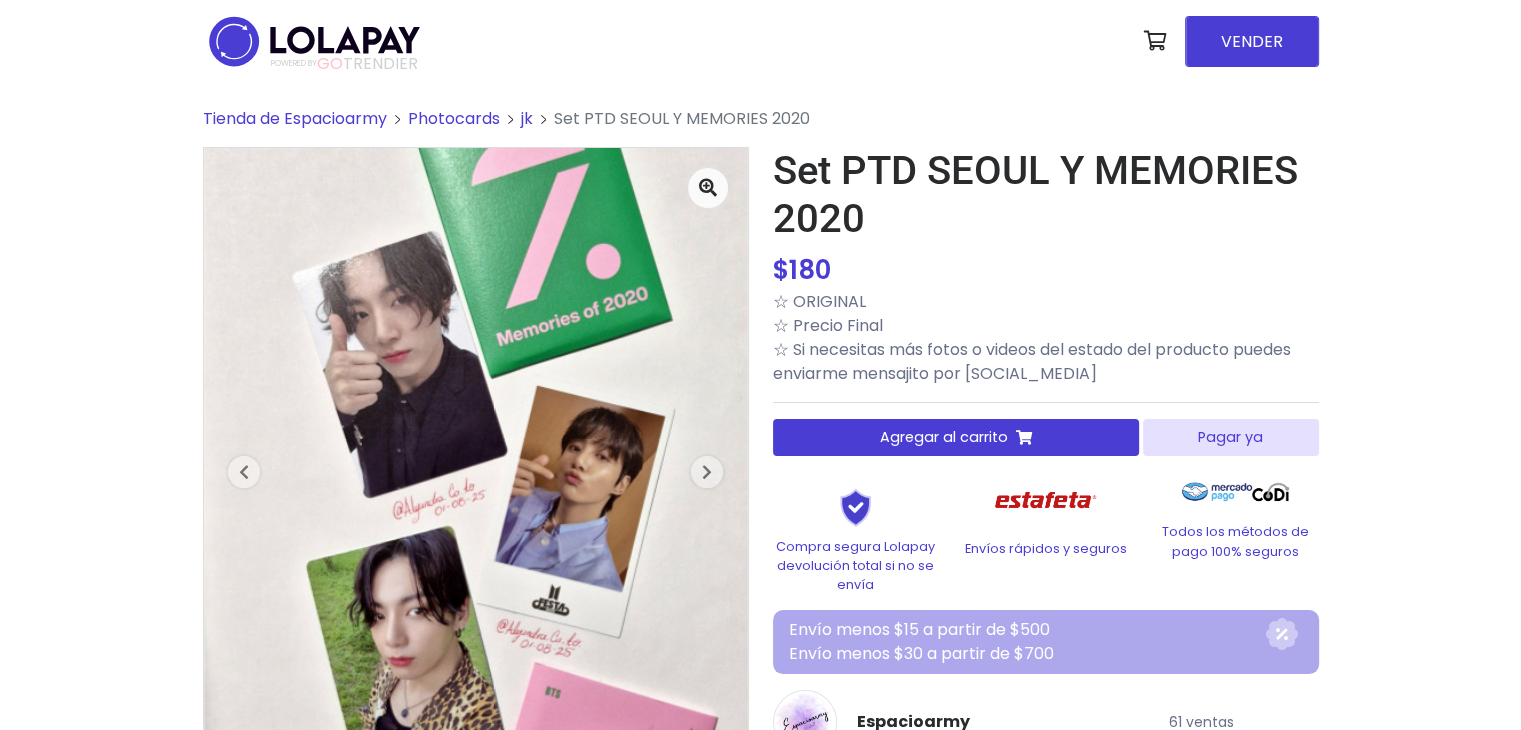 click on "Pagar ya" at bounding box center [1230, 437] 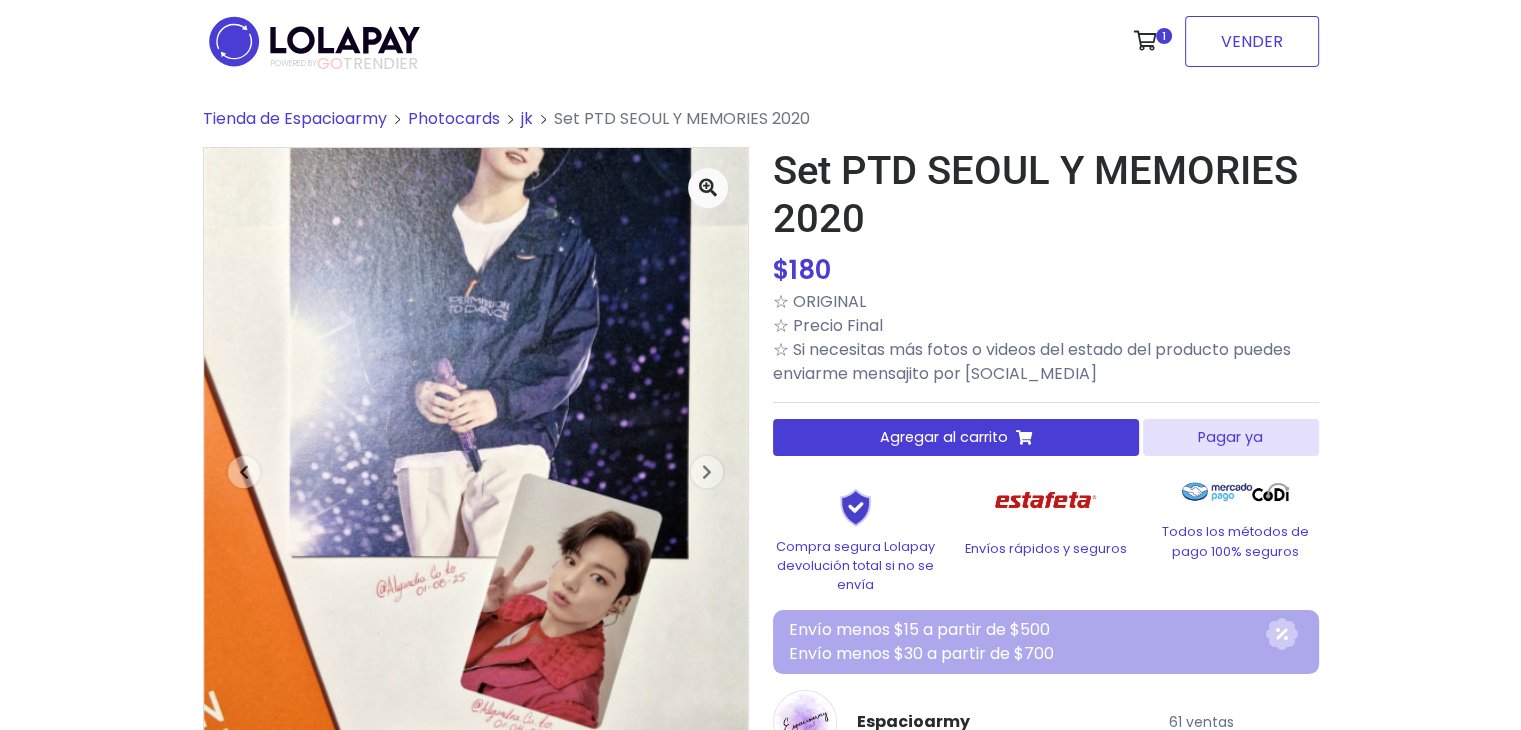 click on "VENDER" at bounding box center [1252, 41] 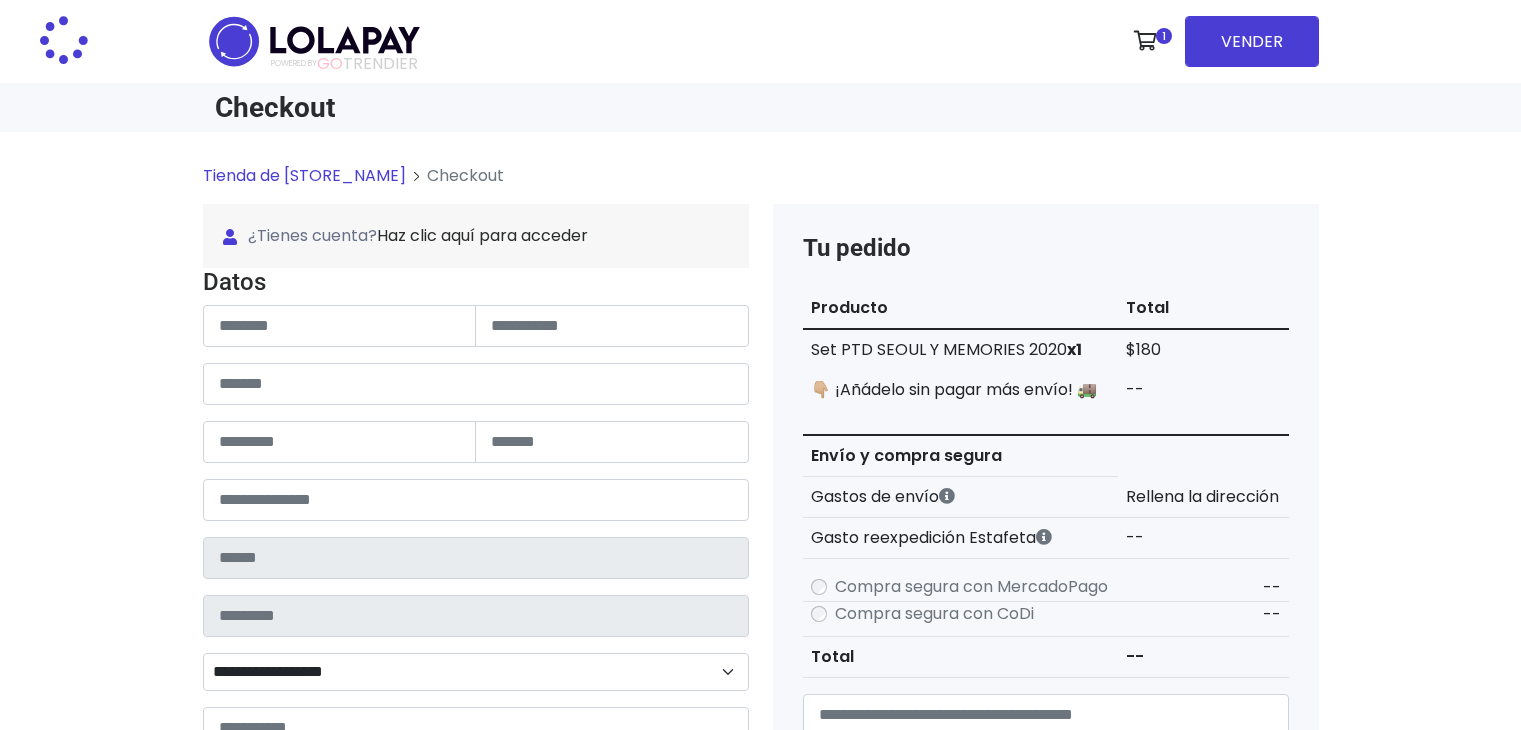 scroll, scrollTop: 0, scrollLeft: 0, axis: both 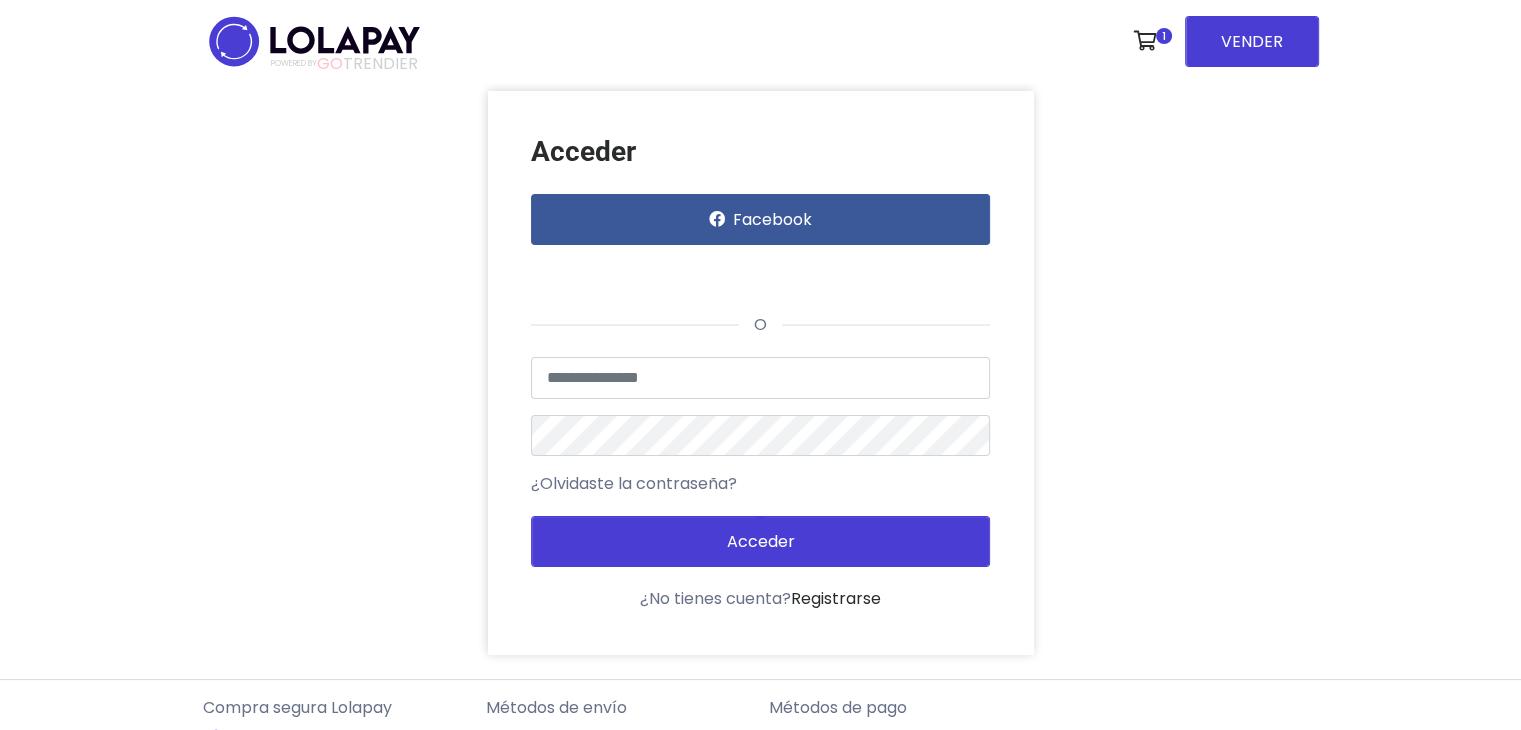 click at bounding box center [760, 273] 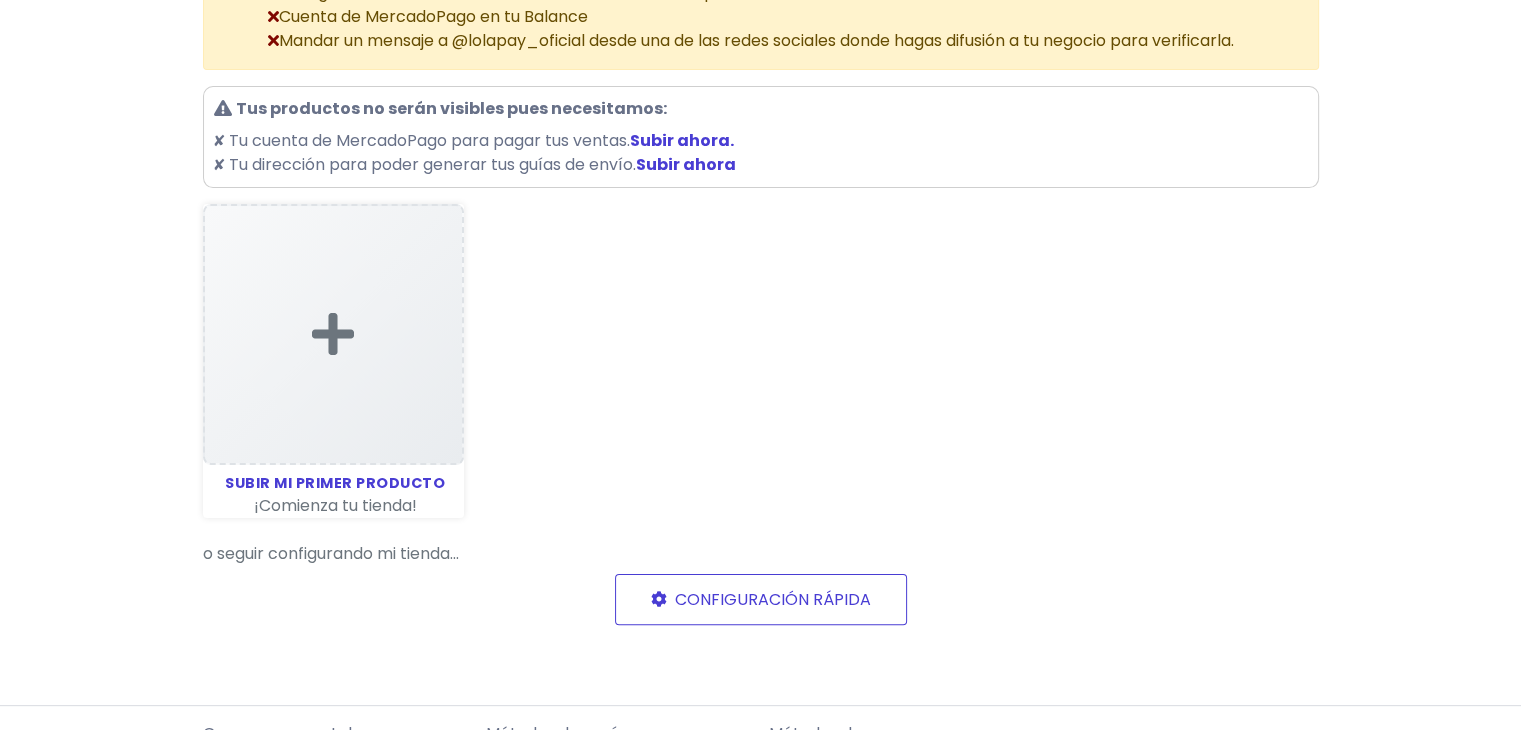 scroll, scrollTop: 0, scrollLeft: 0, axis: both 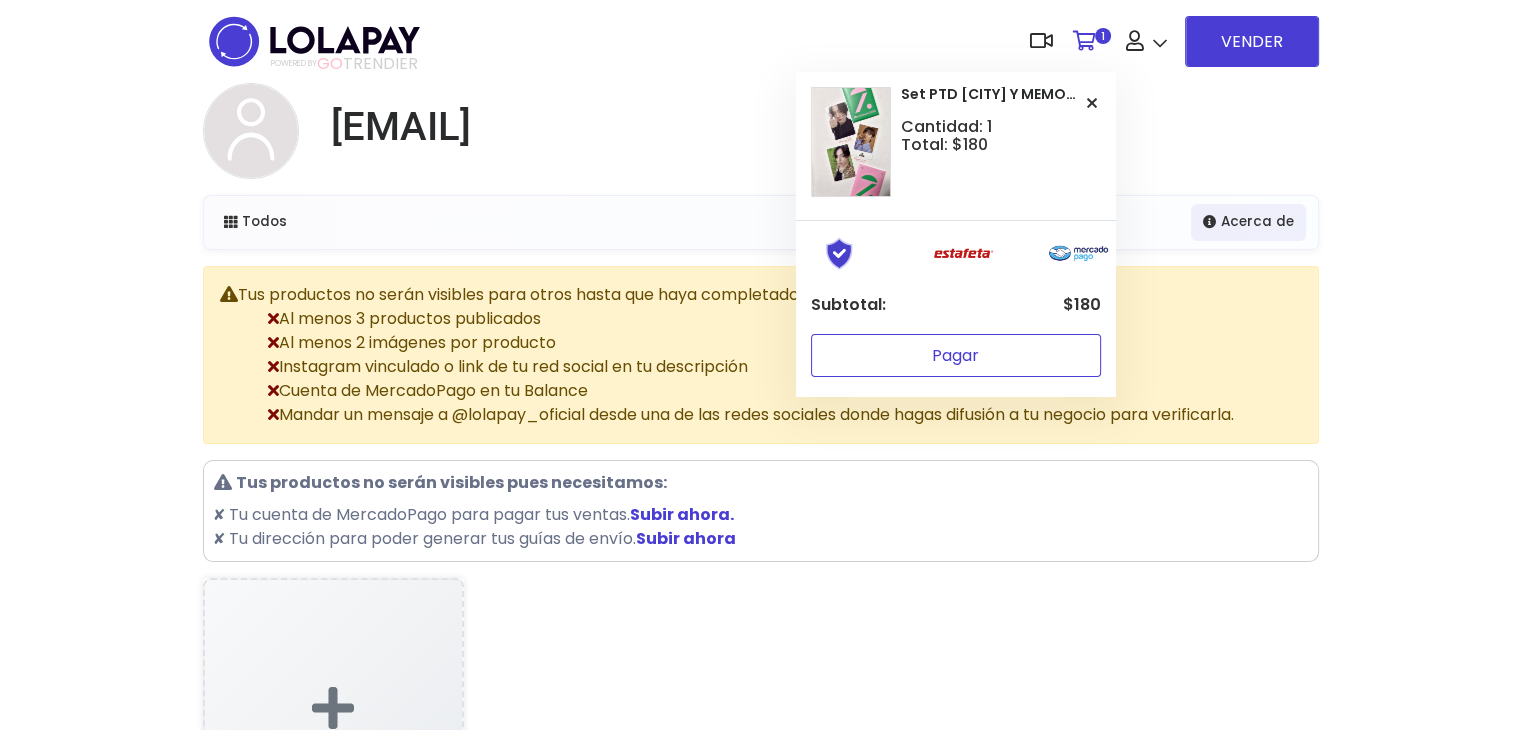 click on "Pagar" at bounding box center [956, 355] 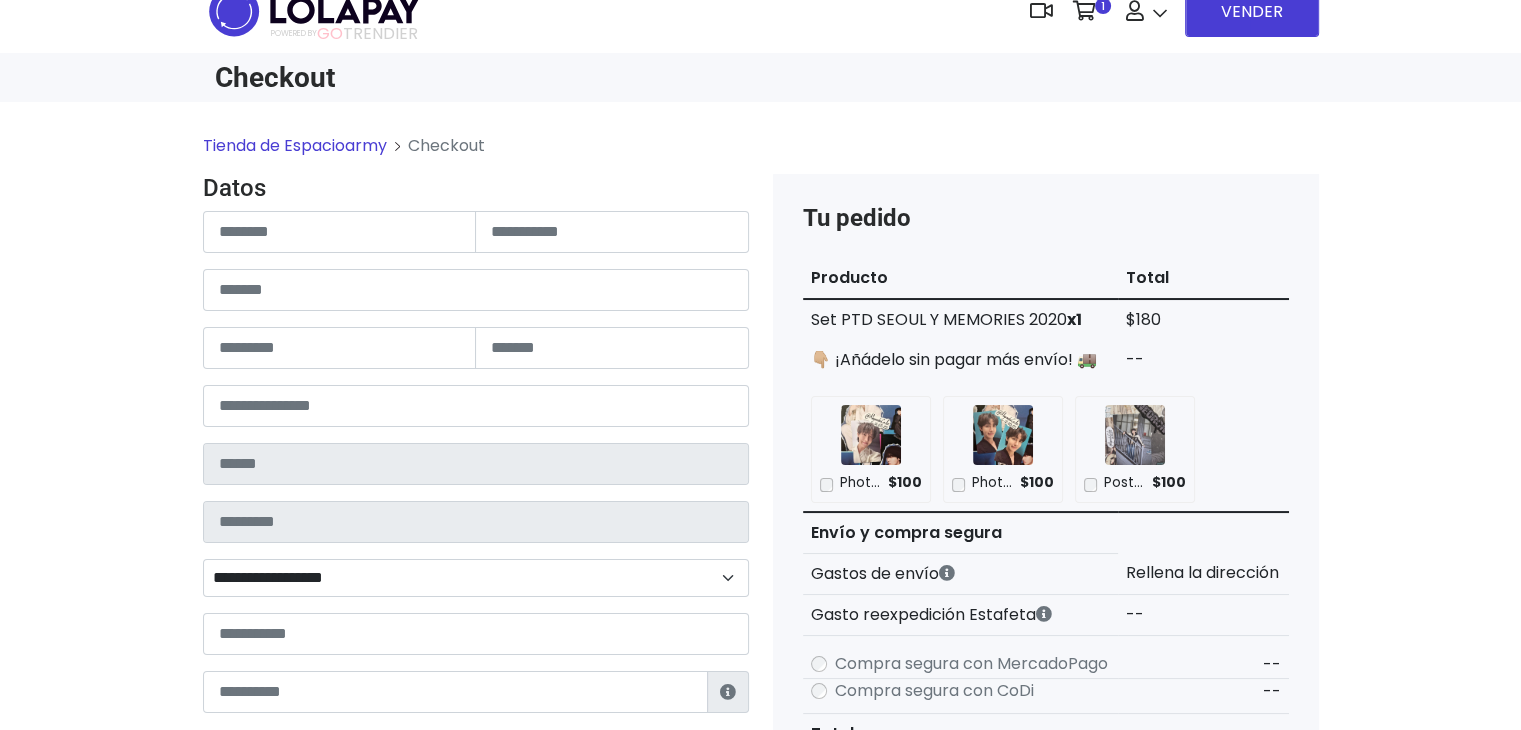 scroll, scrollTop: 32, scrollLeft: 0, axis: vertical 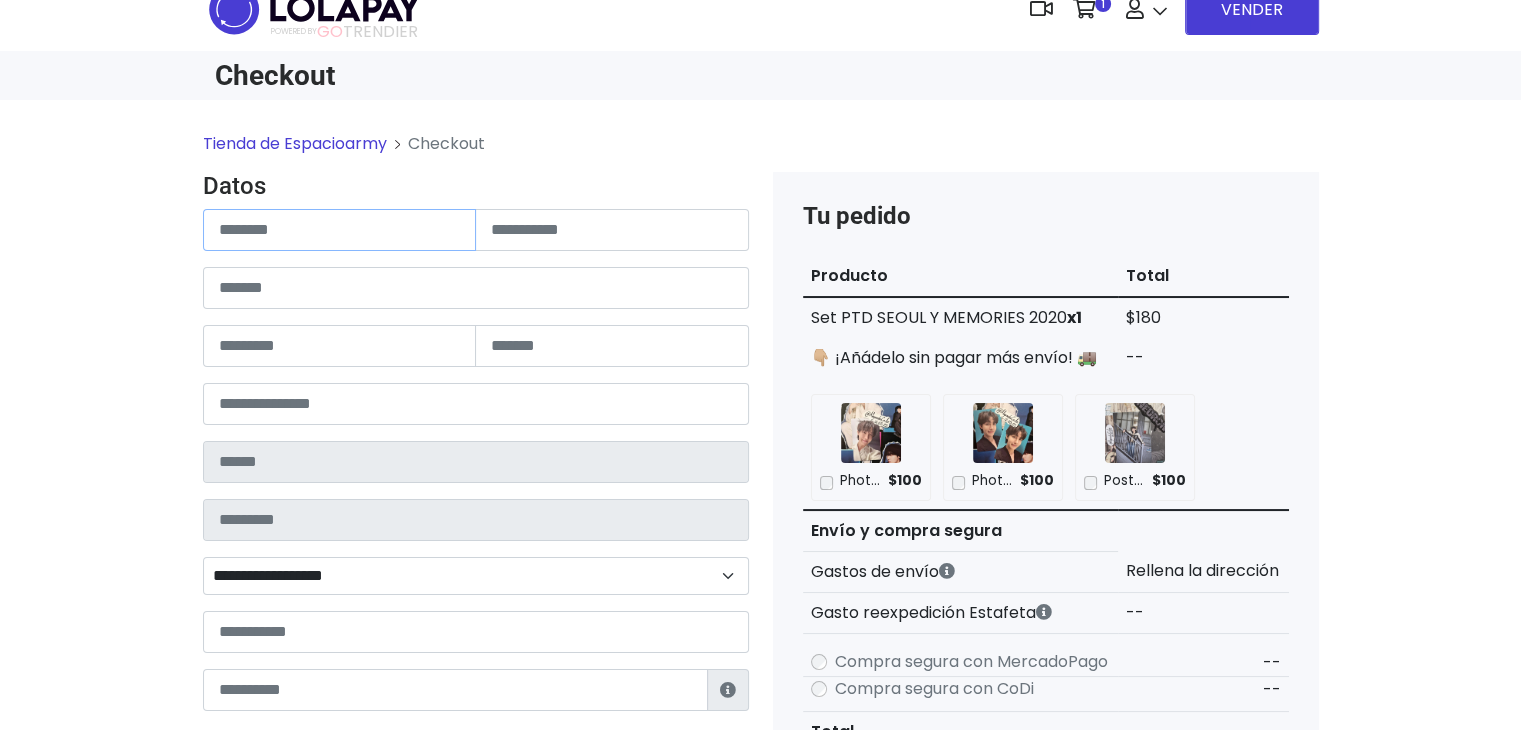 click at bounding box center (340, 230) 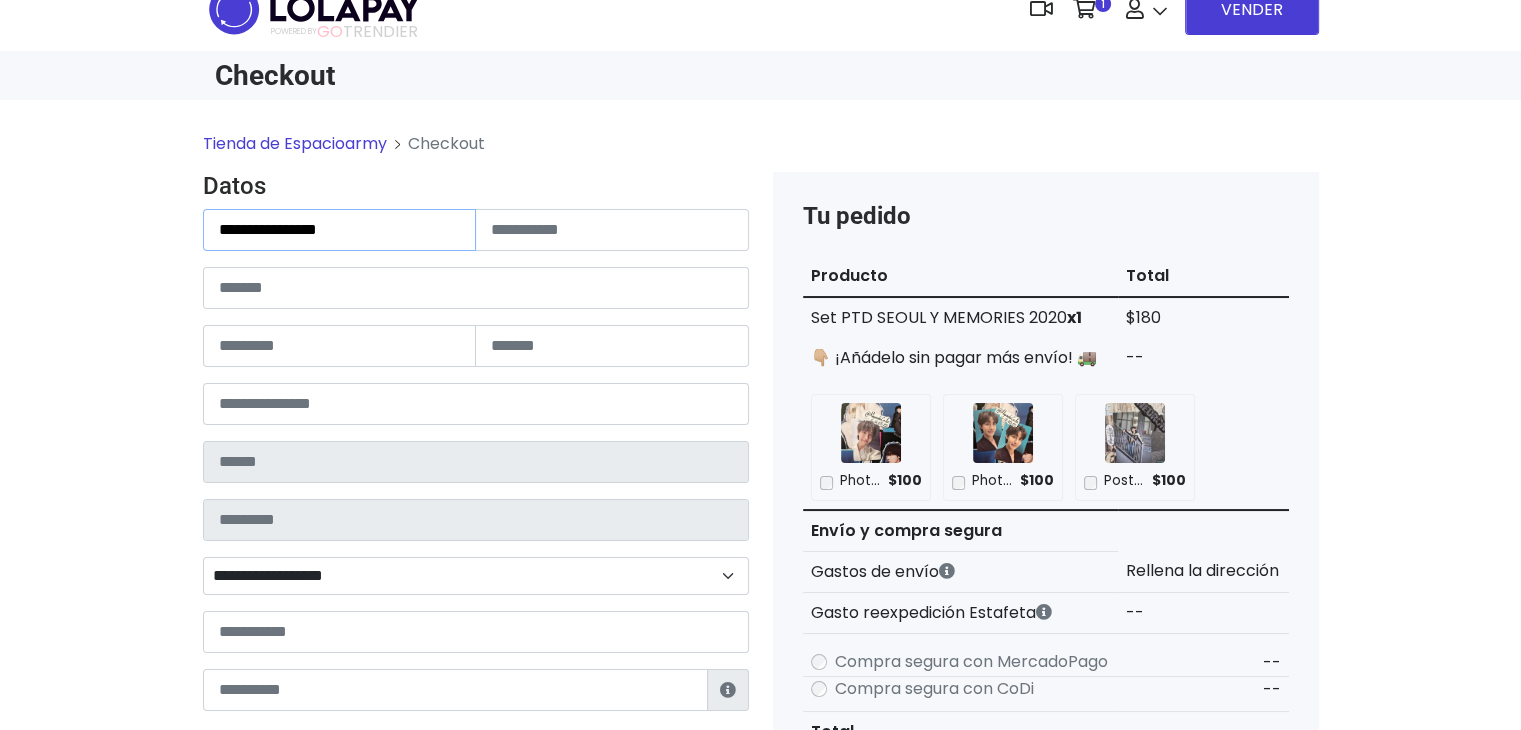 type on "**********" 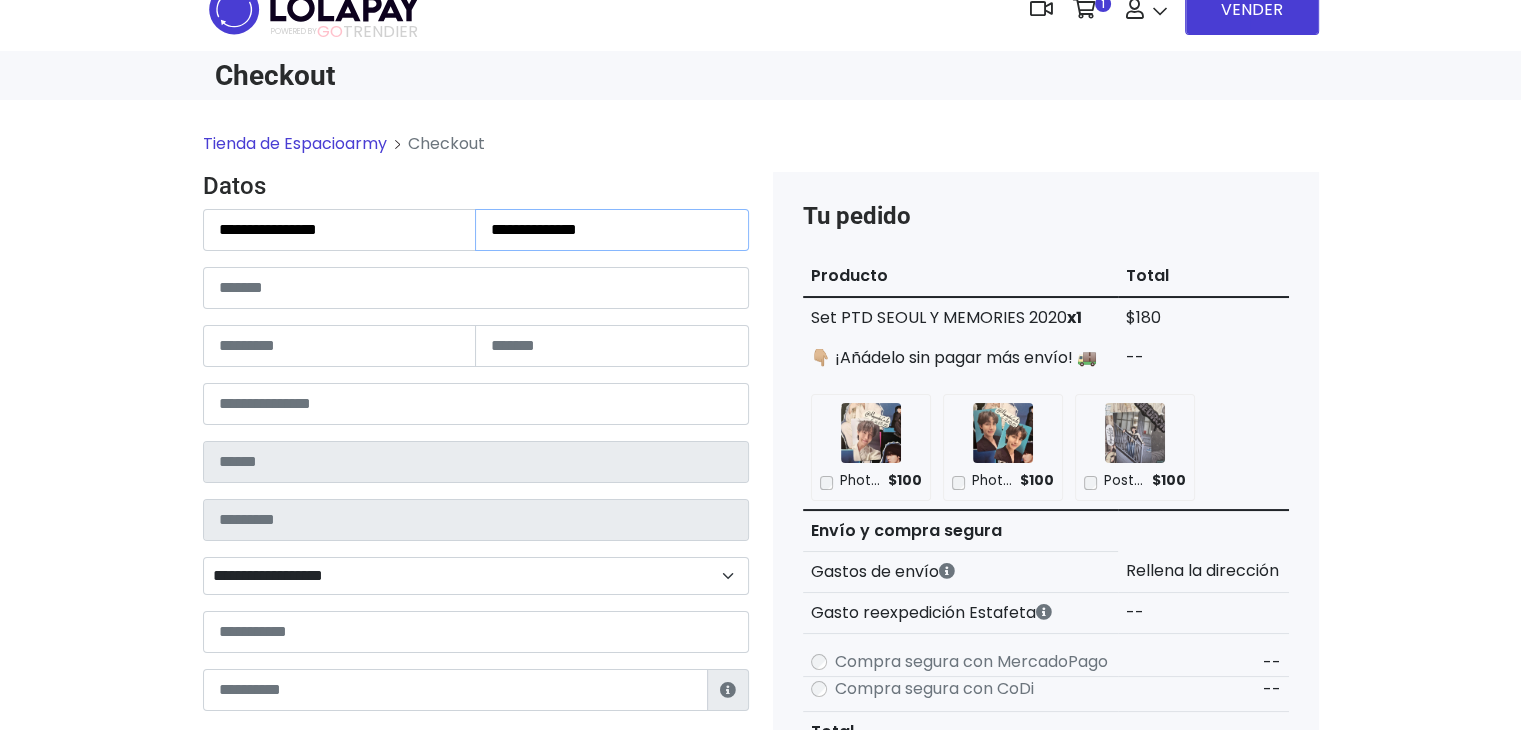 type on "**********" 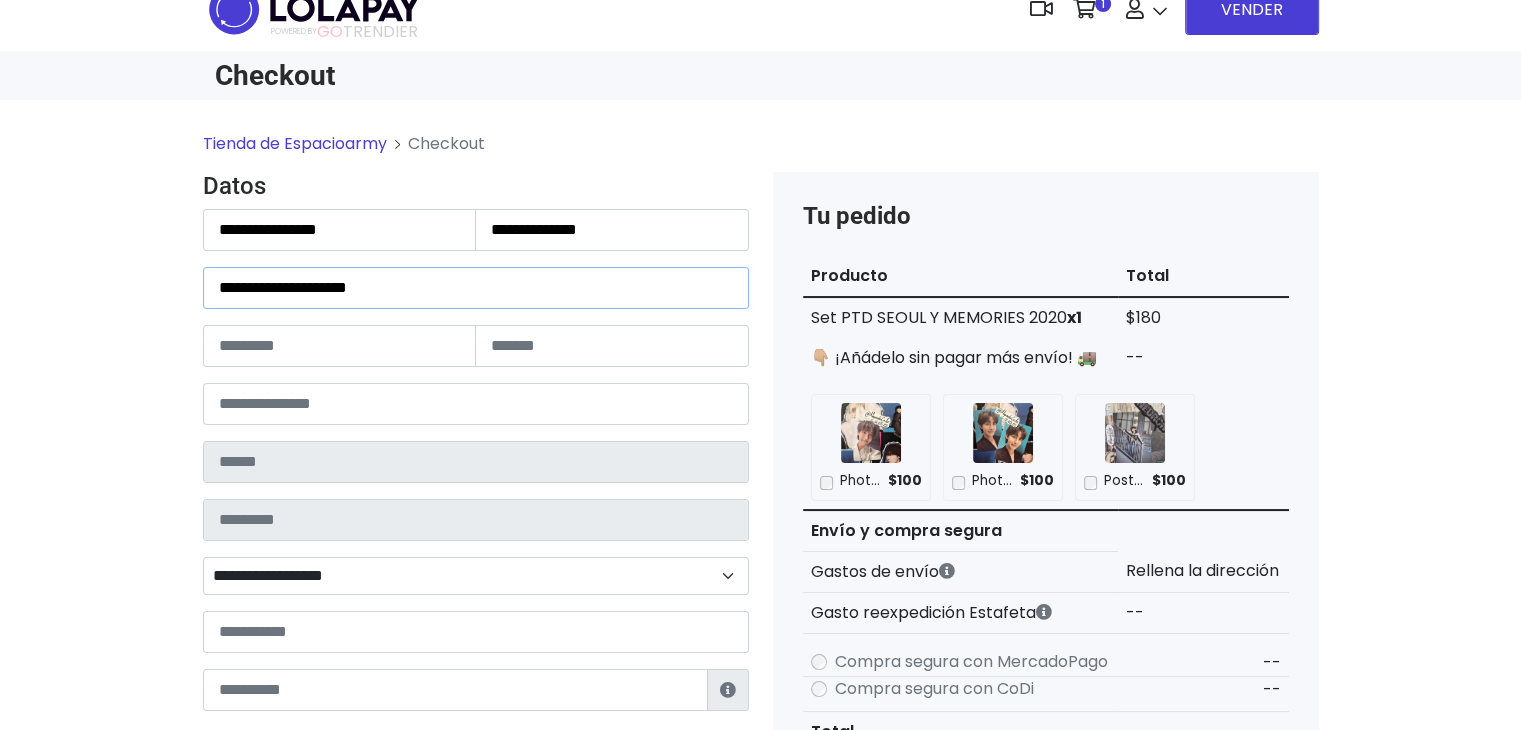 type on "**" 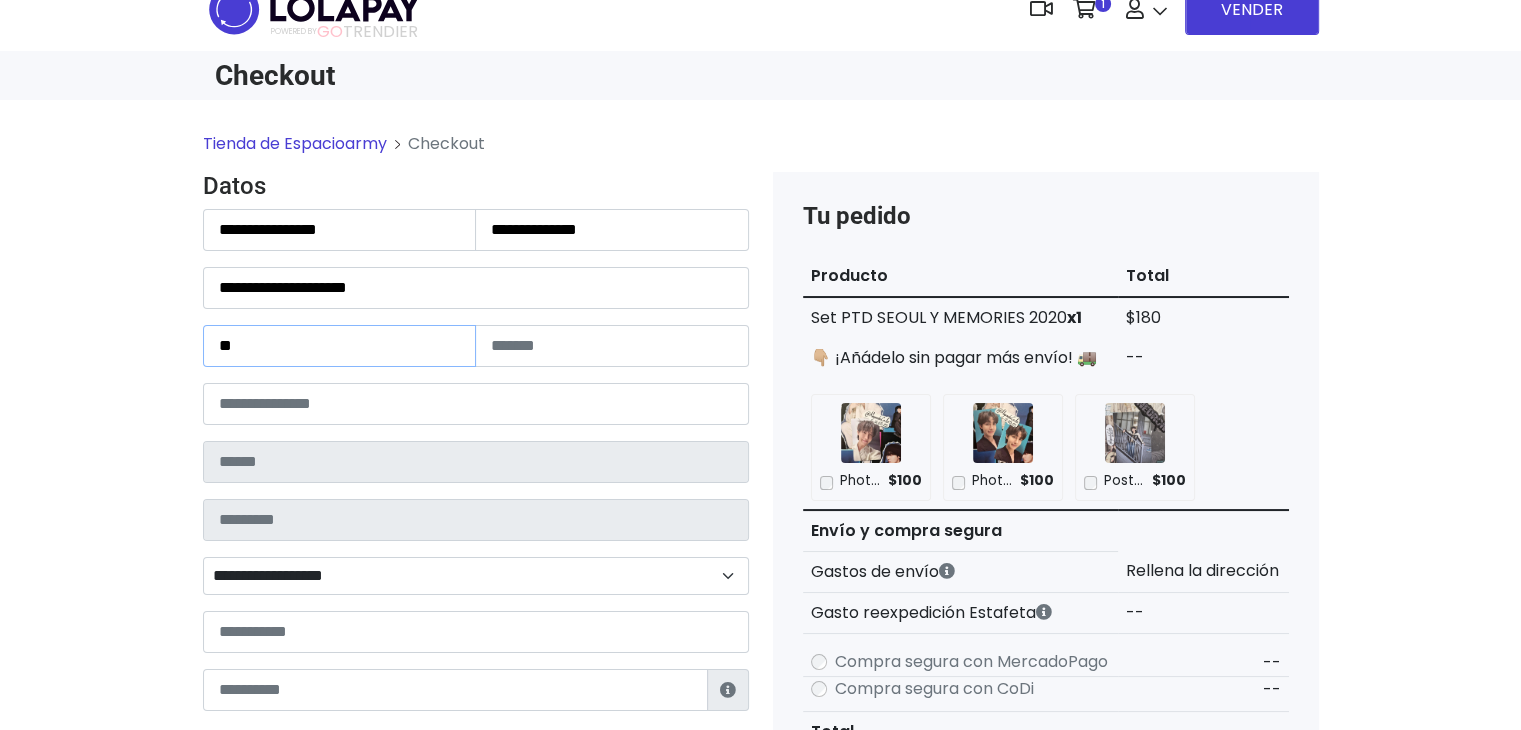 type on "*****" 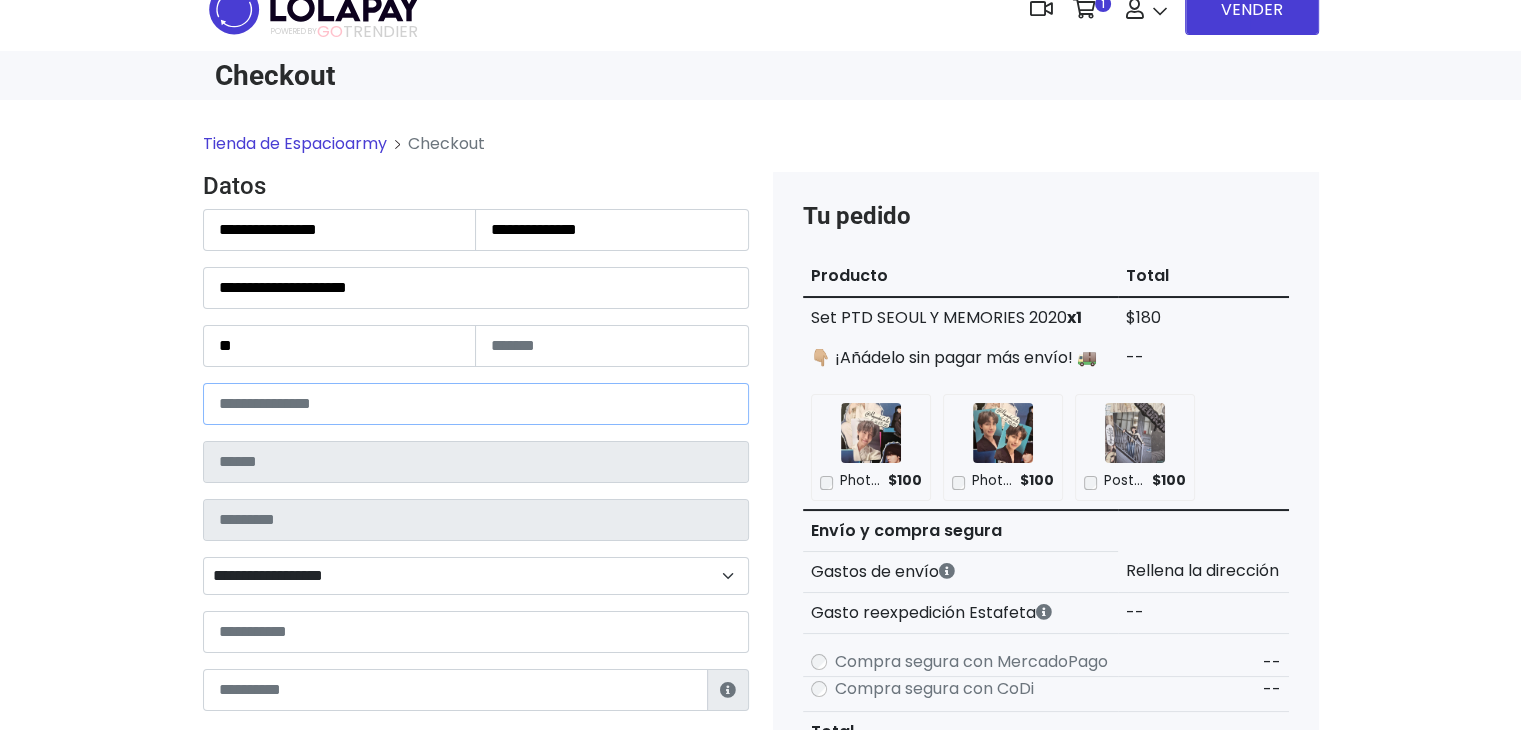 type on "**********" 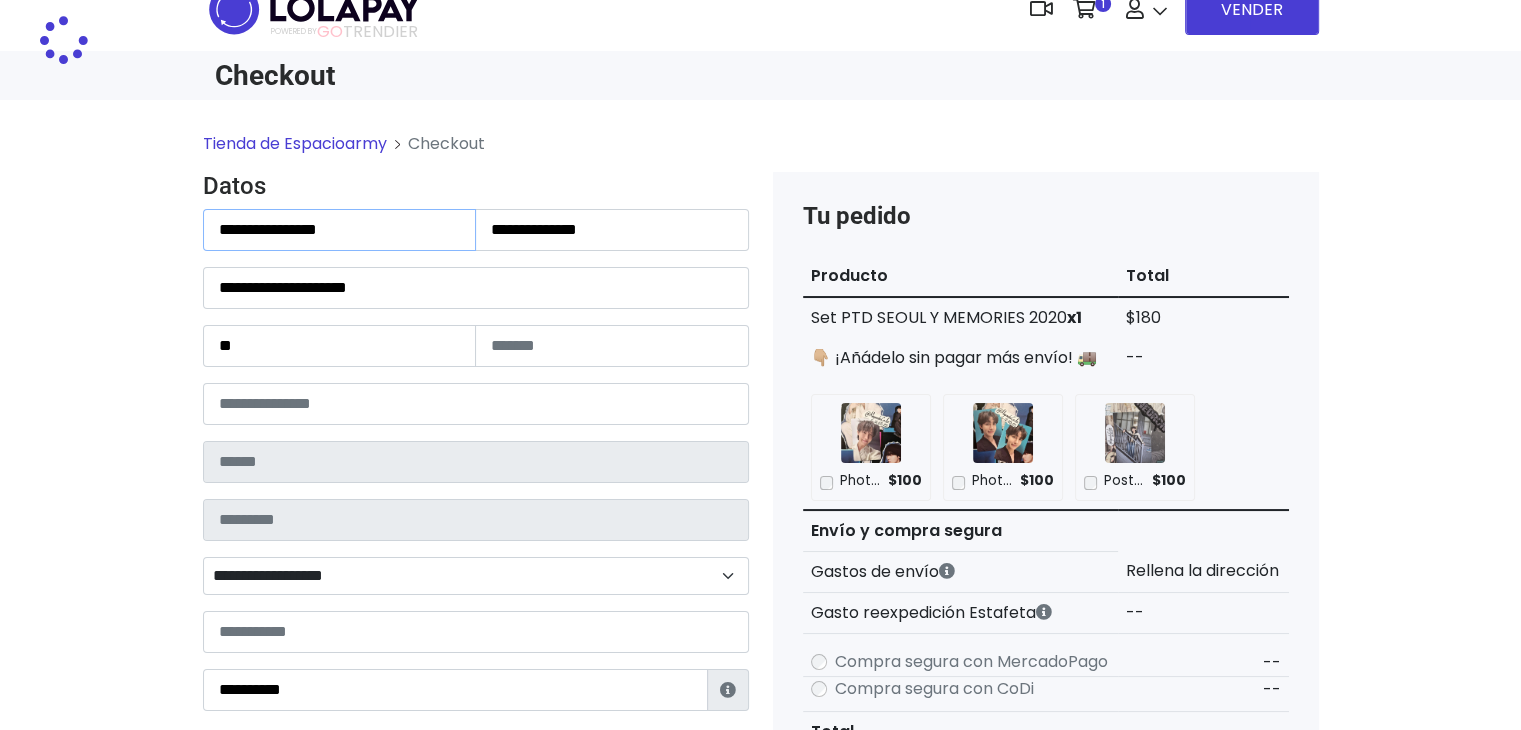 type on "**********" 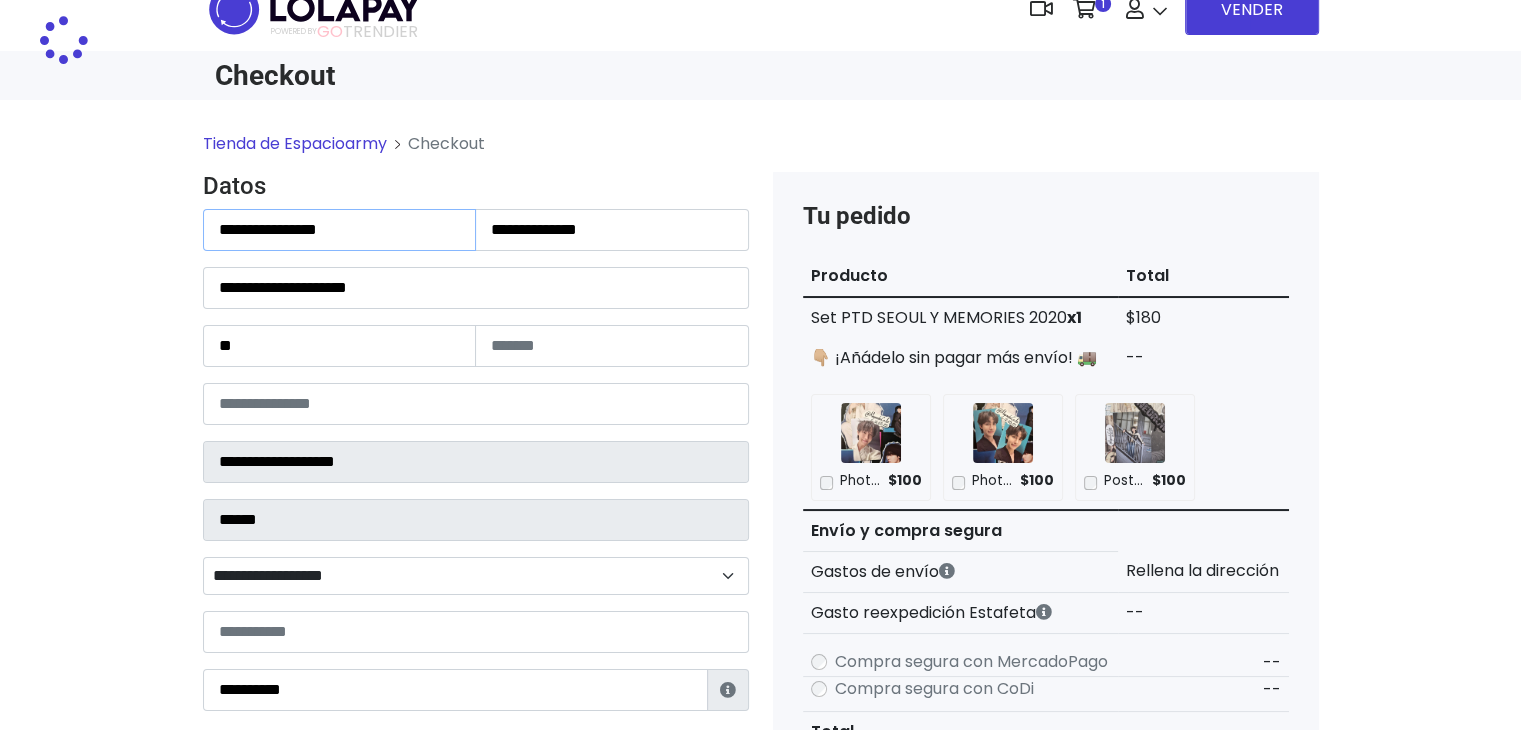 select 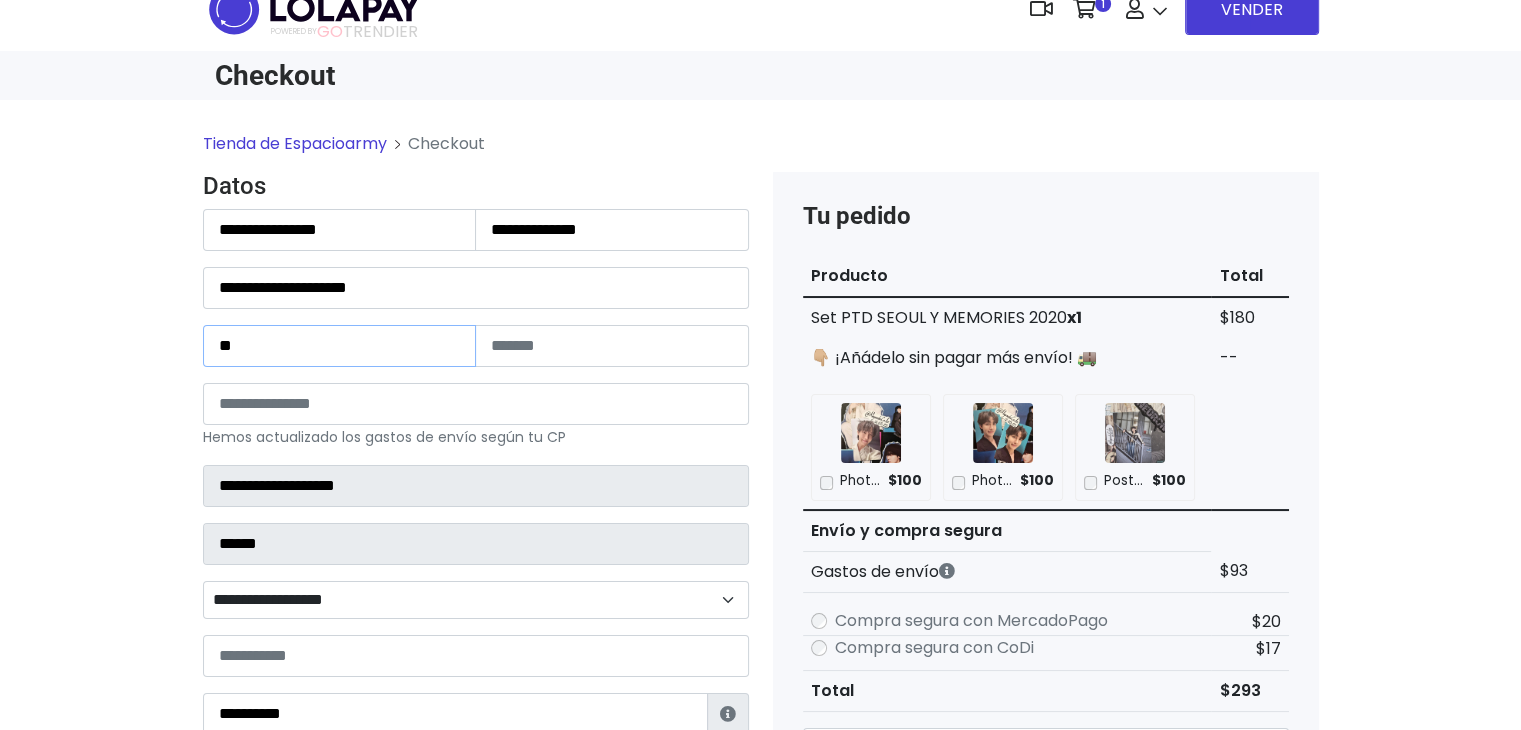 click on "**" at bounding box center (340, 346) 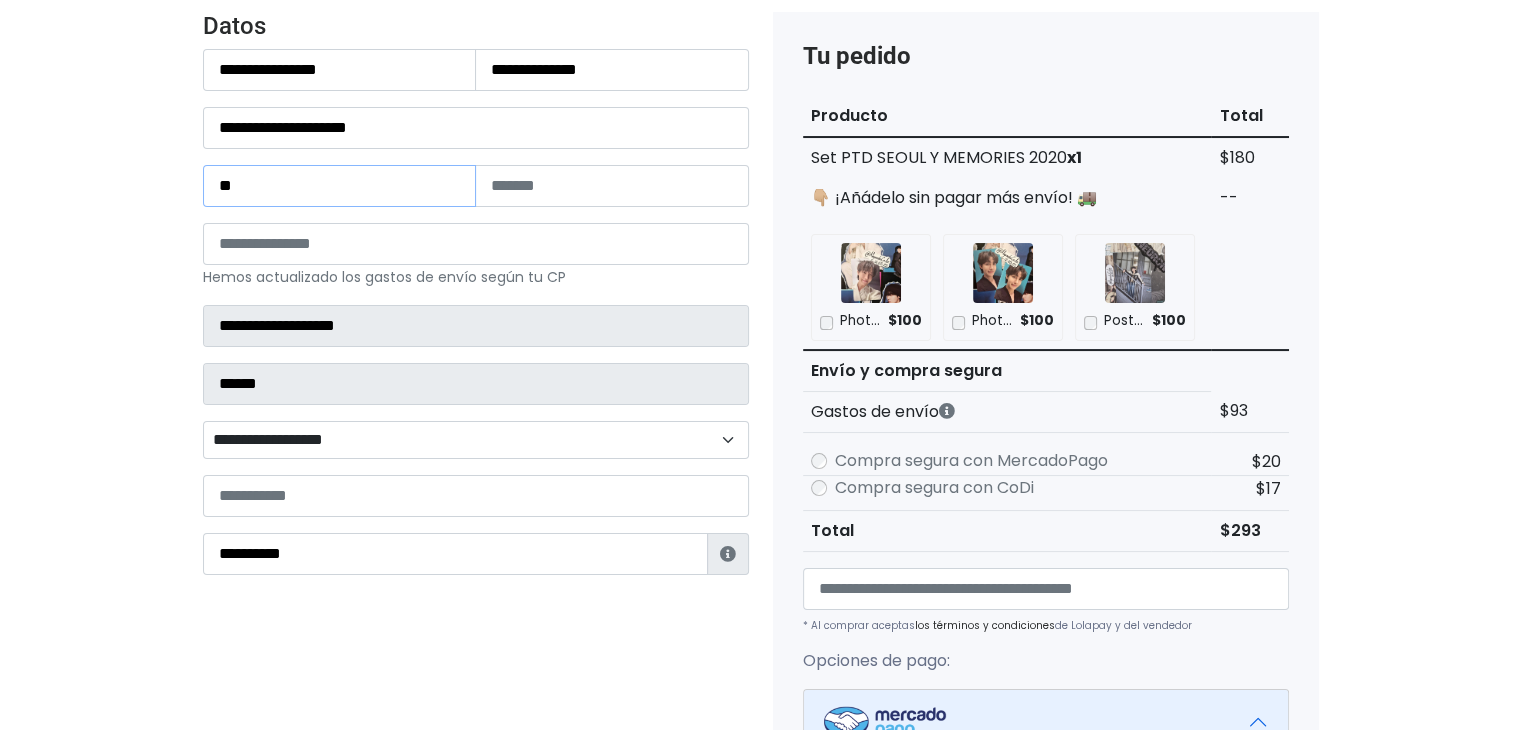 scroll, scrollTop: 199, scrollLeft: 0, axis: vertical 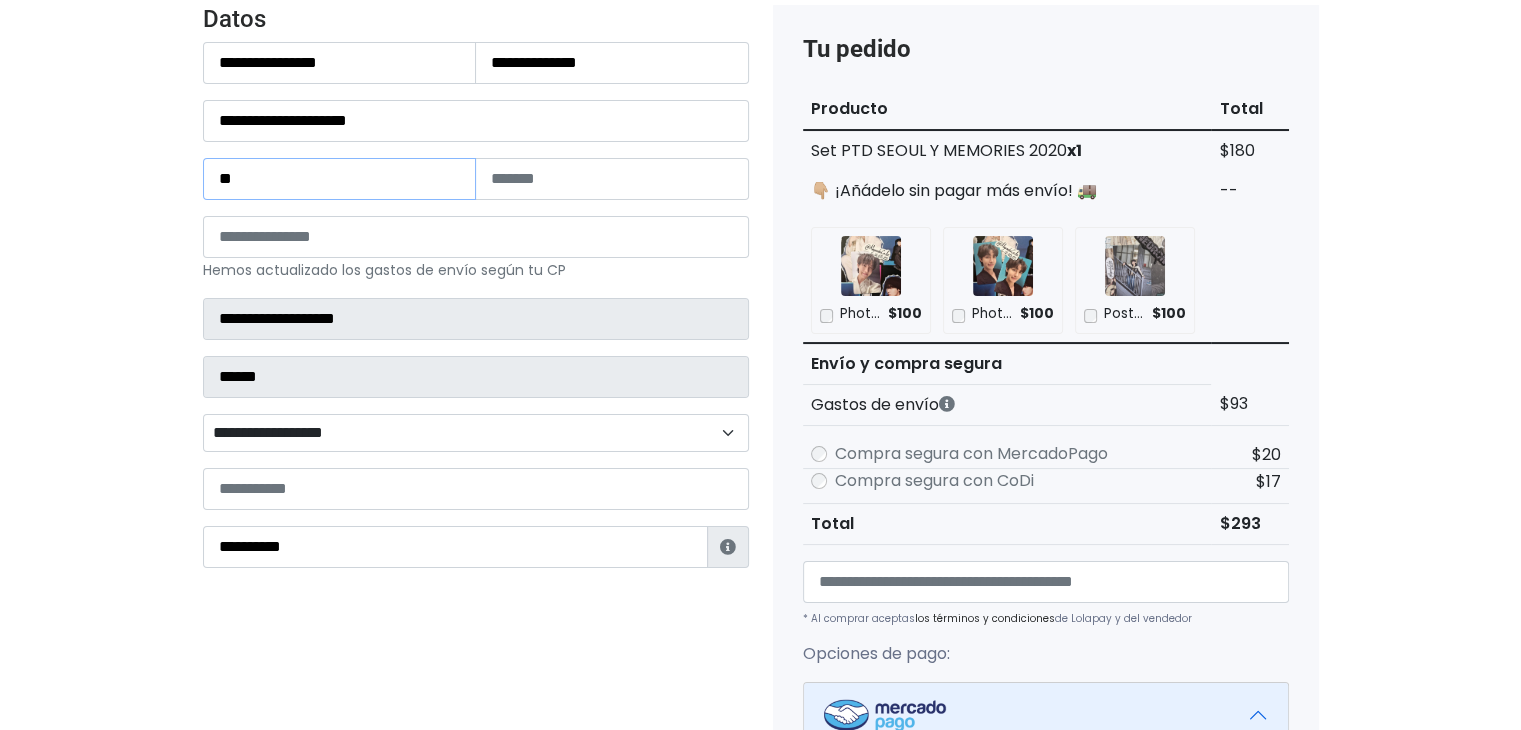 type on "**" 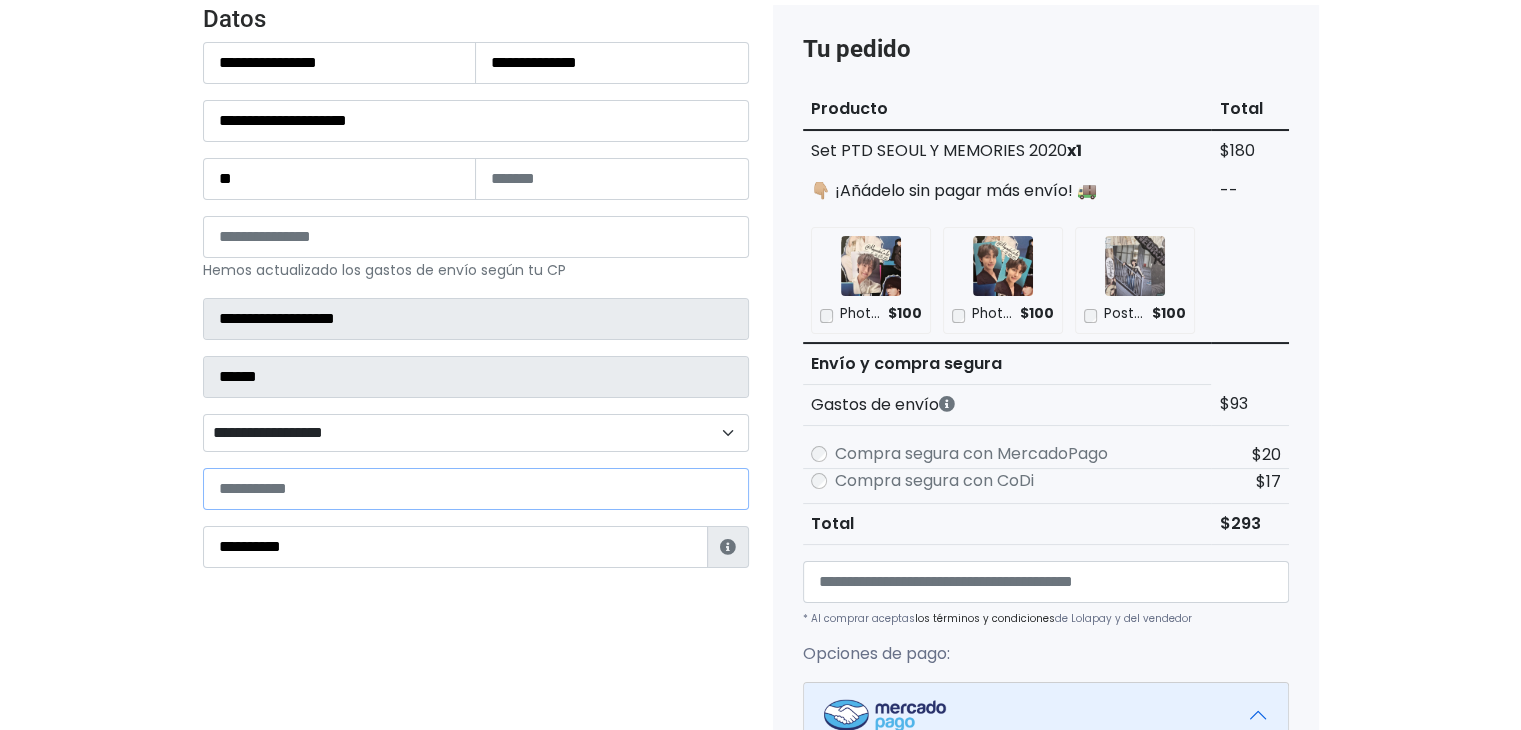click at bounding box center (476, 489) 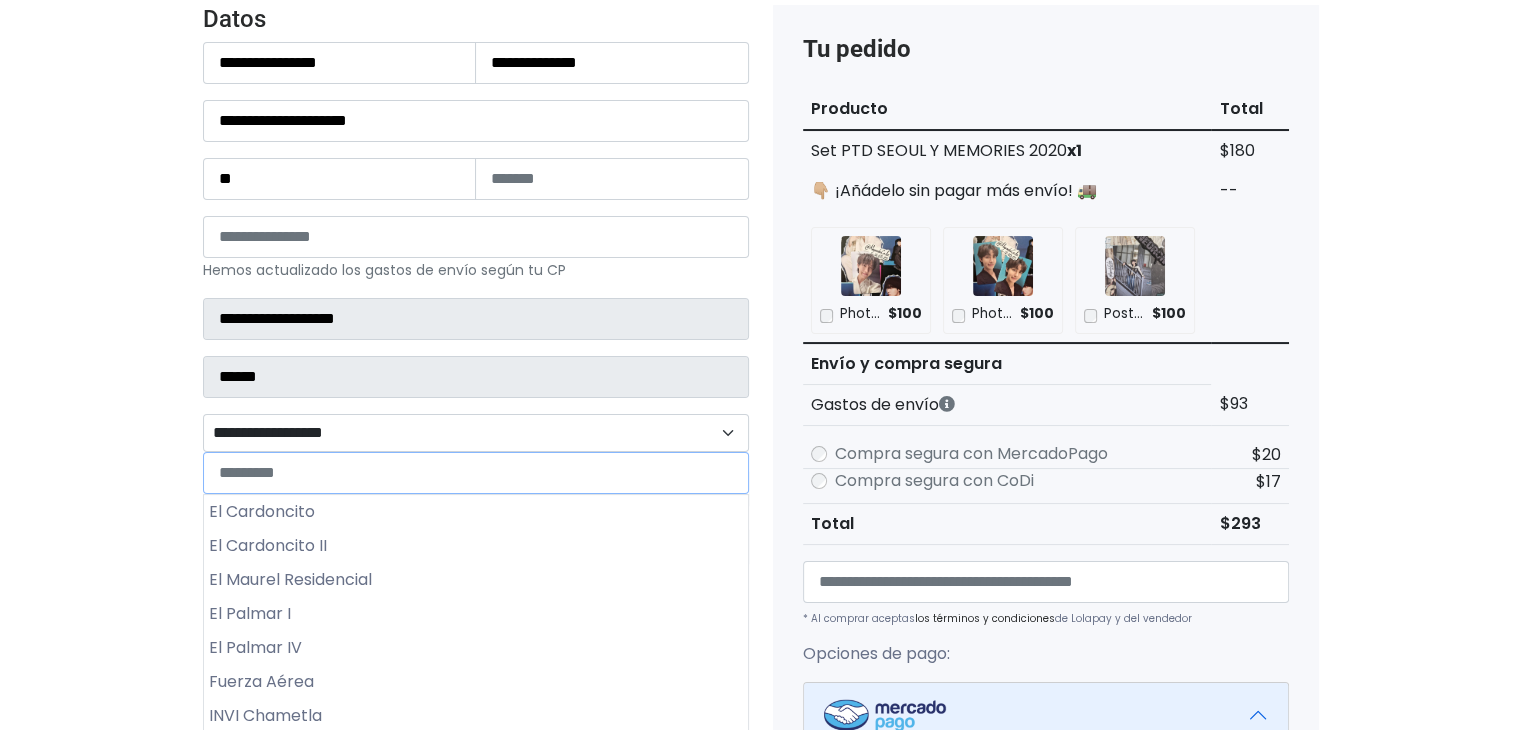 click on "**********" at bounding box center (476, 433) 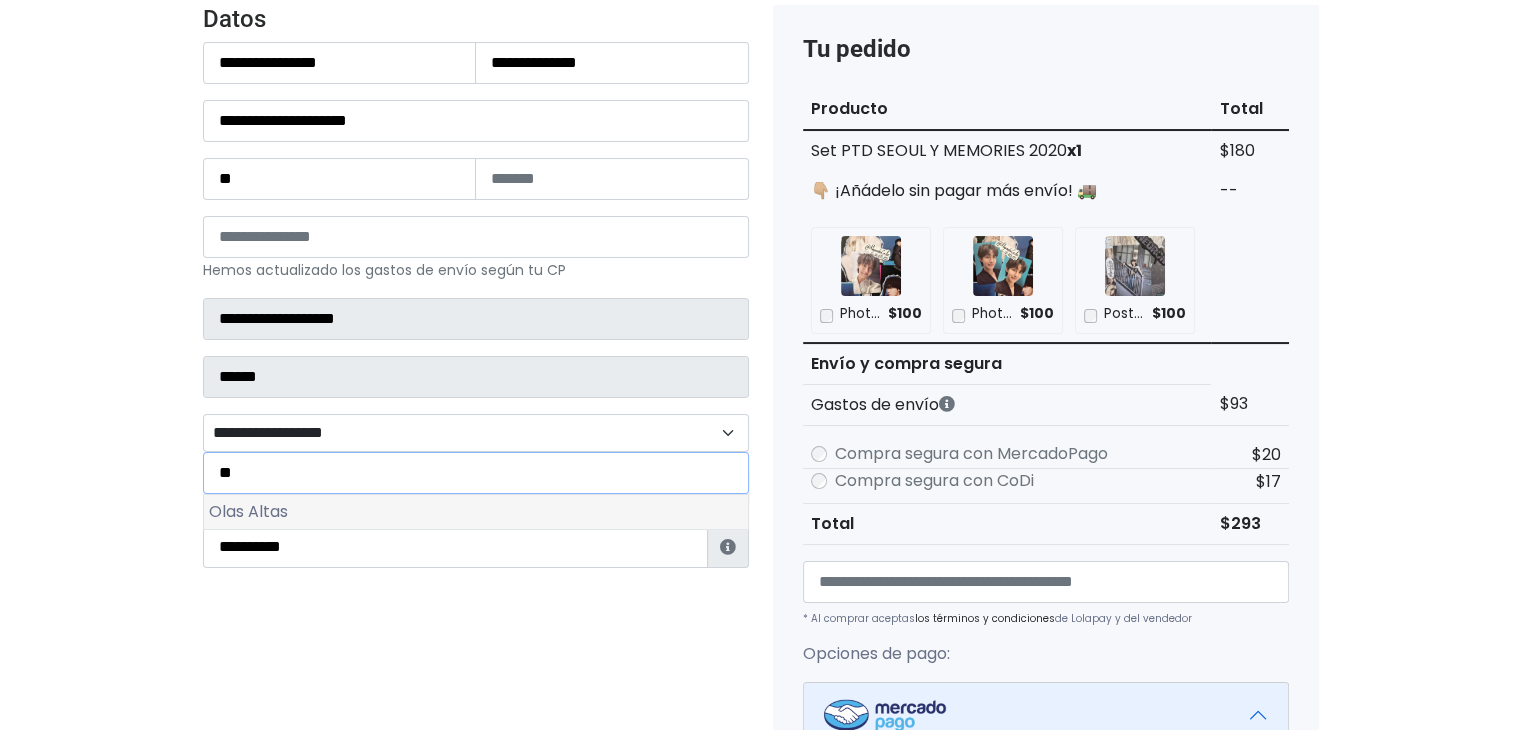type on "**" 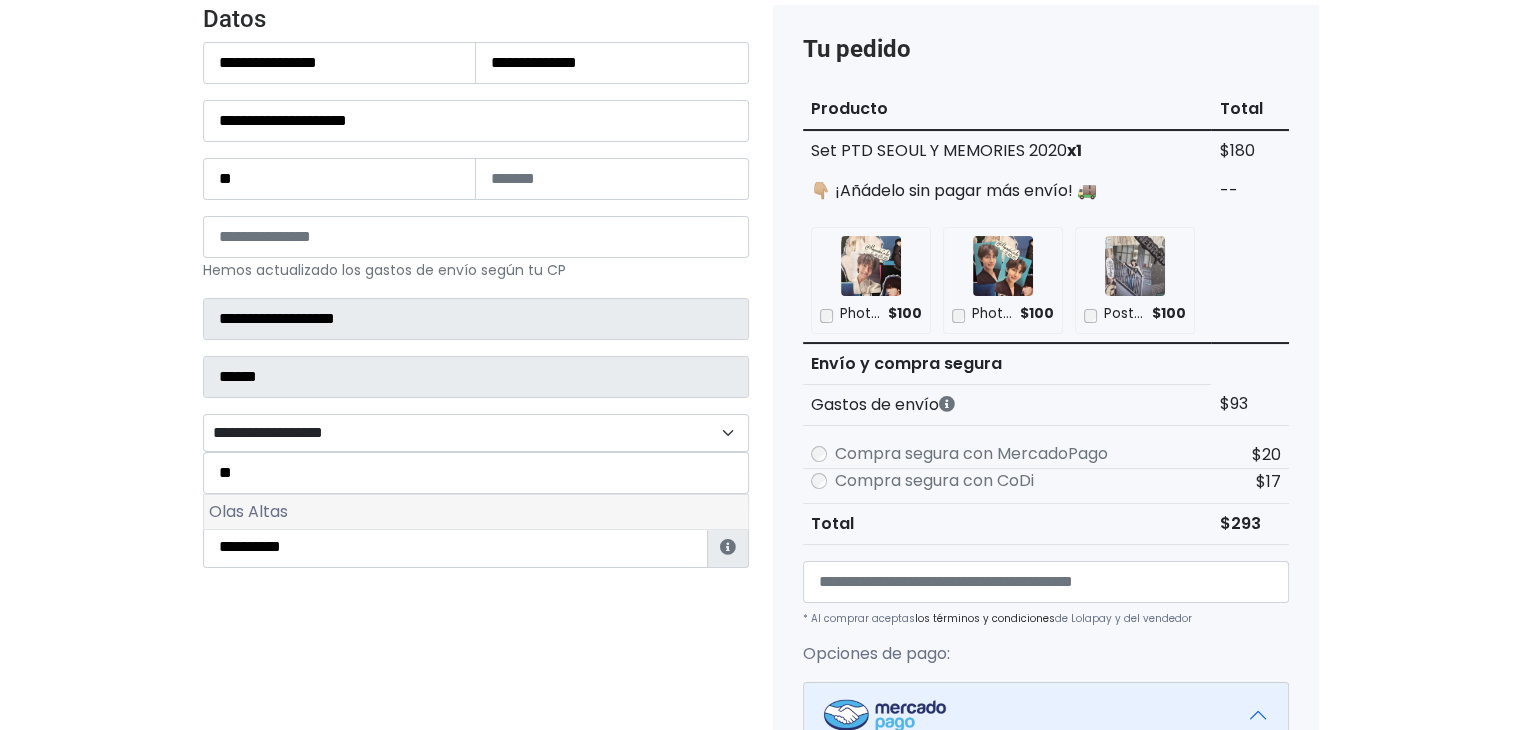 click on "Olas Altas" at bounding box center (476, 512) 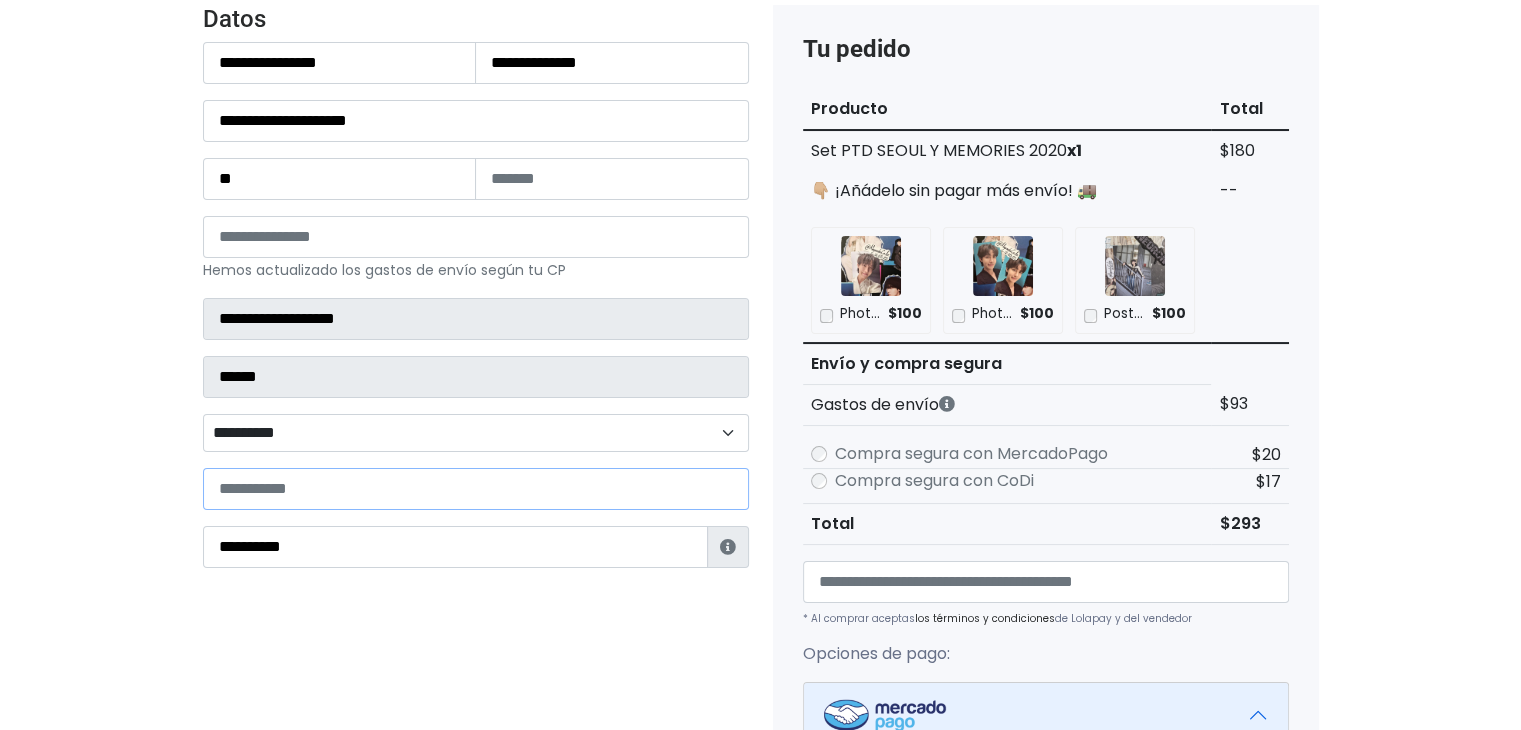 click at bounding box center [476, 489] 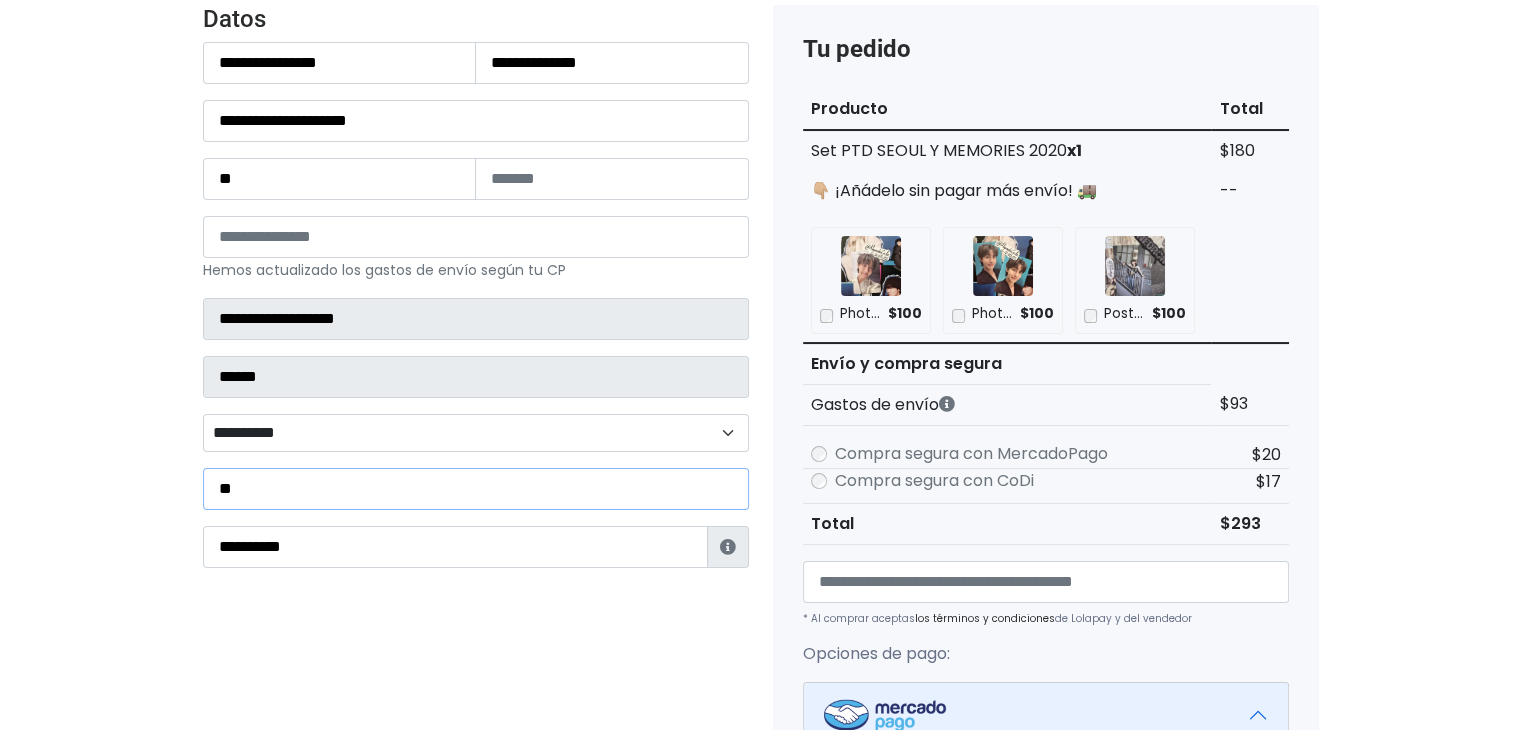 type on "*" 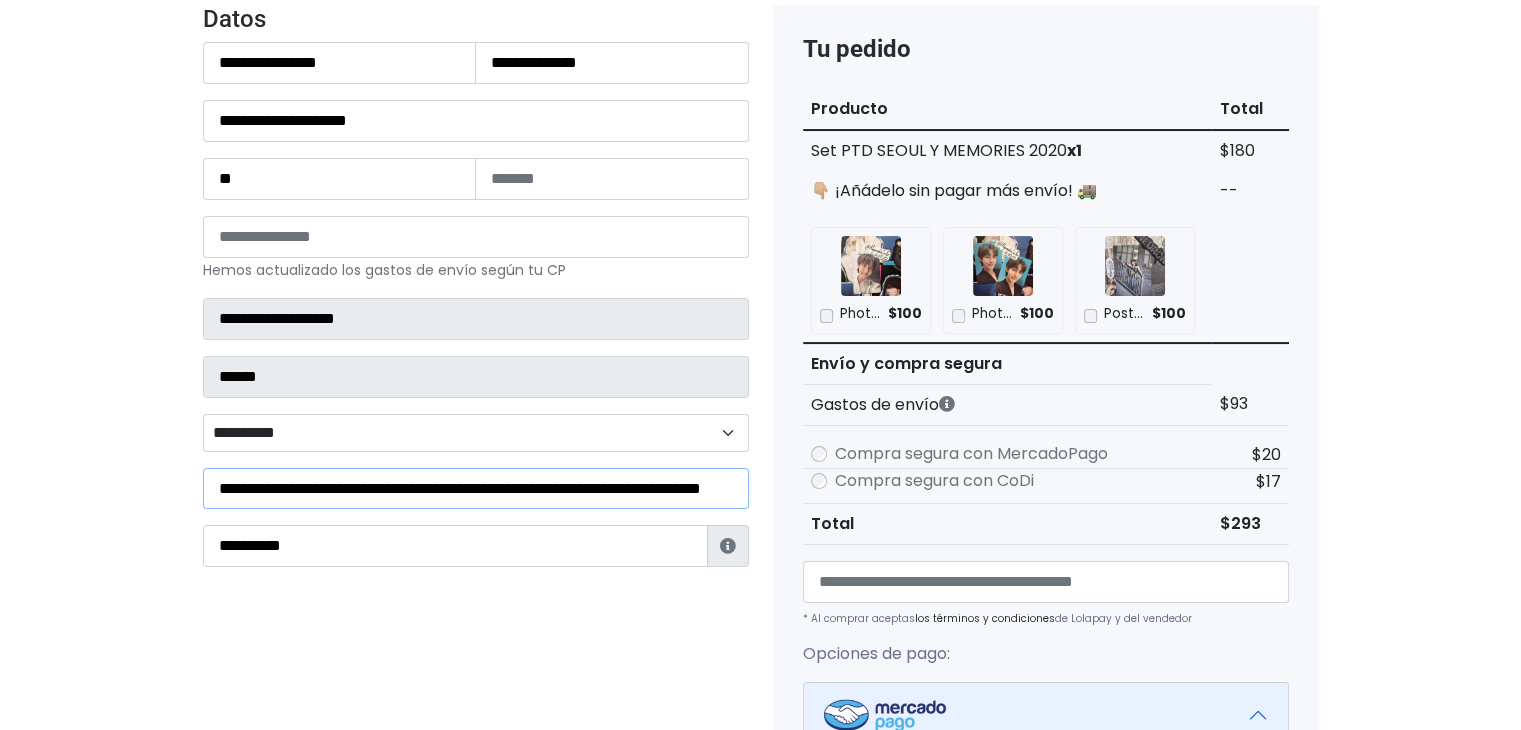 scroll, scrollTop: 0, scrollLeft: 143, axis: horizontal 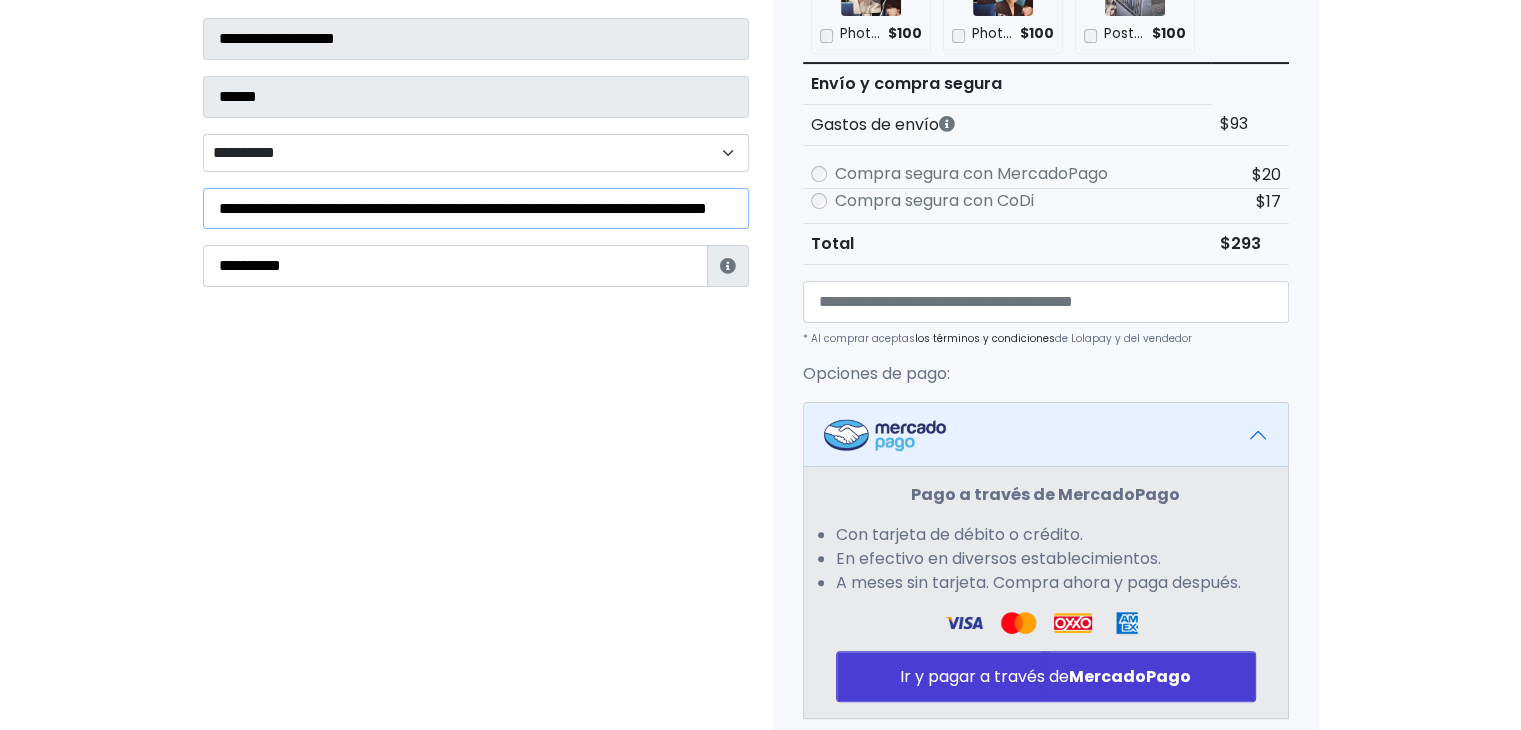 type on "**********" 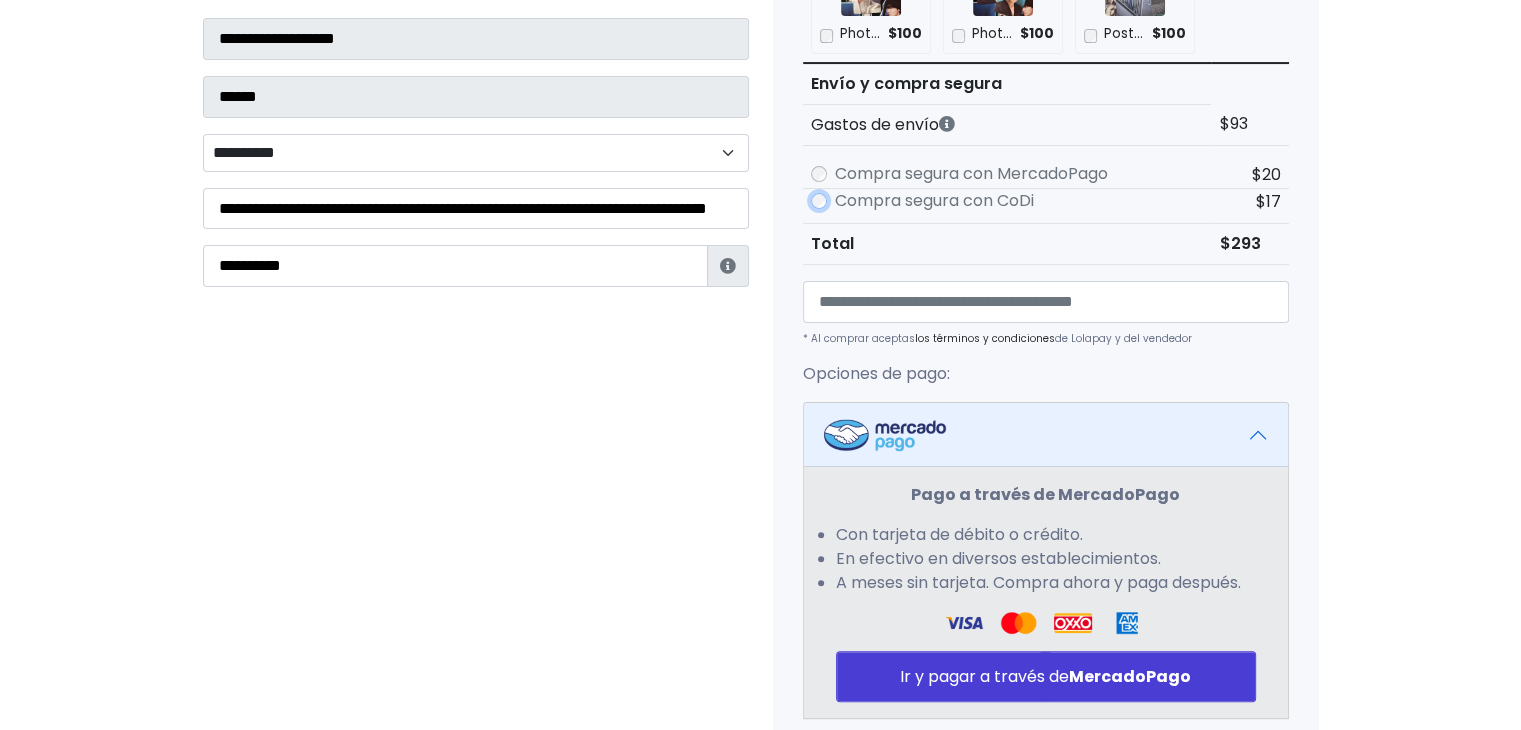 scroll, scrollTop: 0, scrollLeft: 0, axis: both 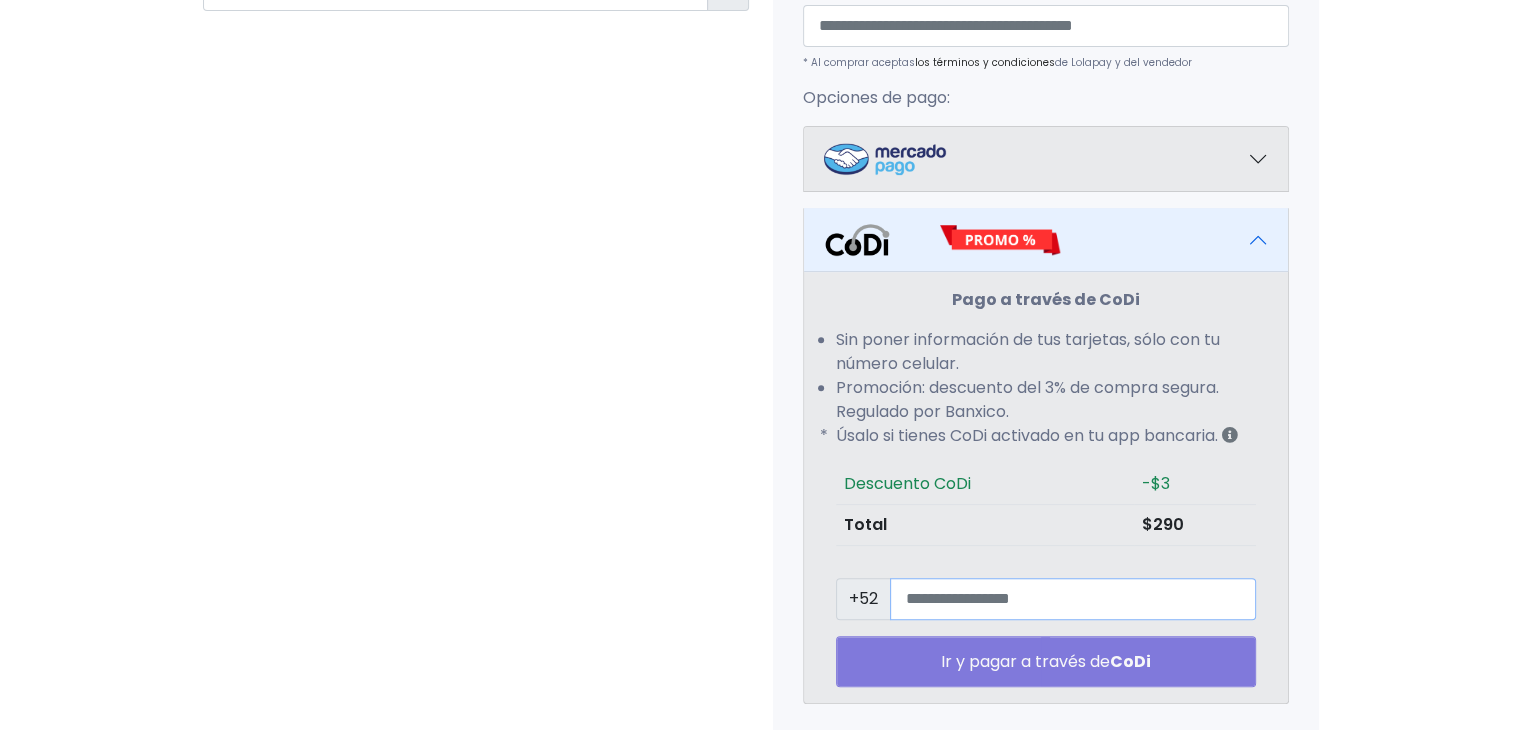 click at bounding box center [1073, 599] 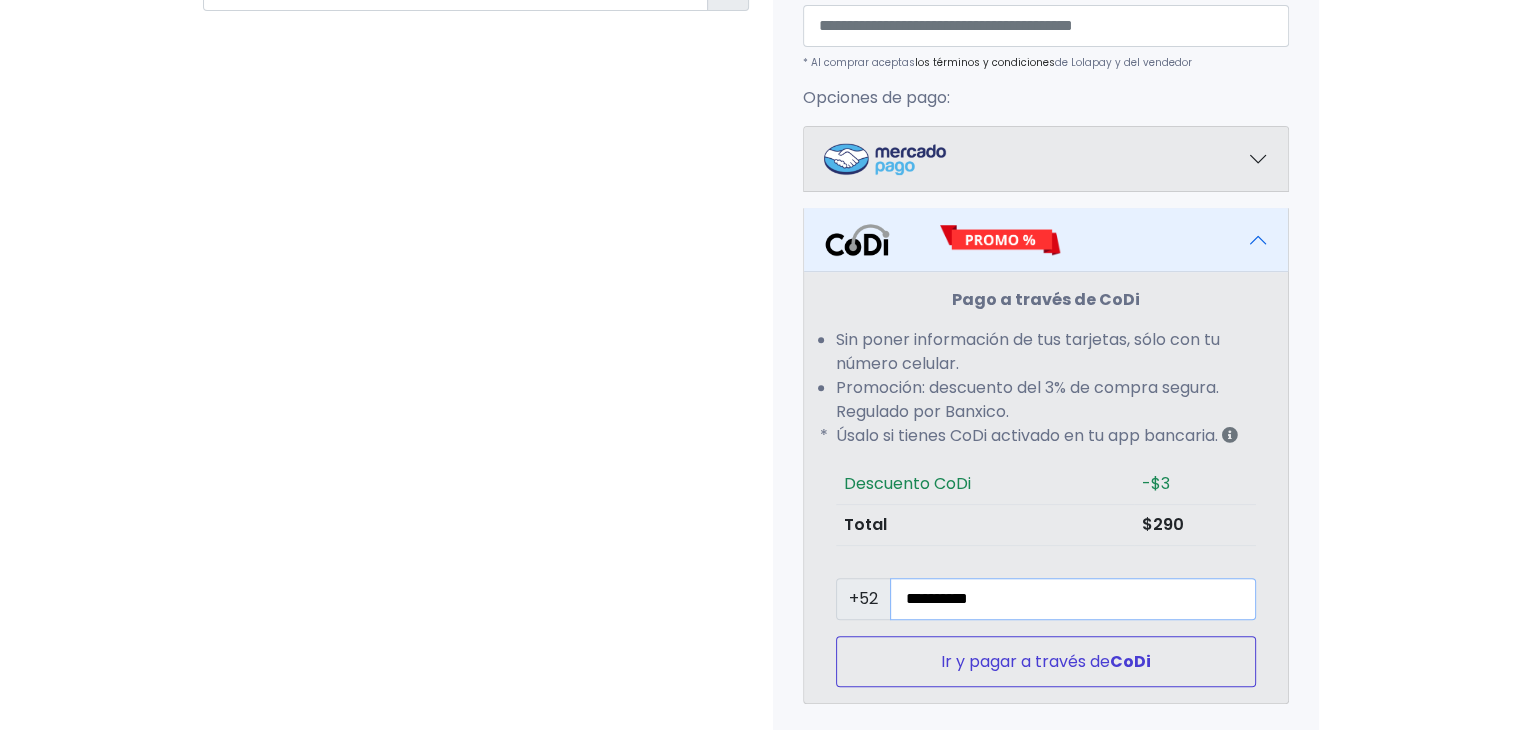 type on "**********" 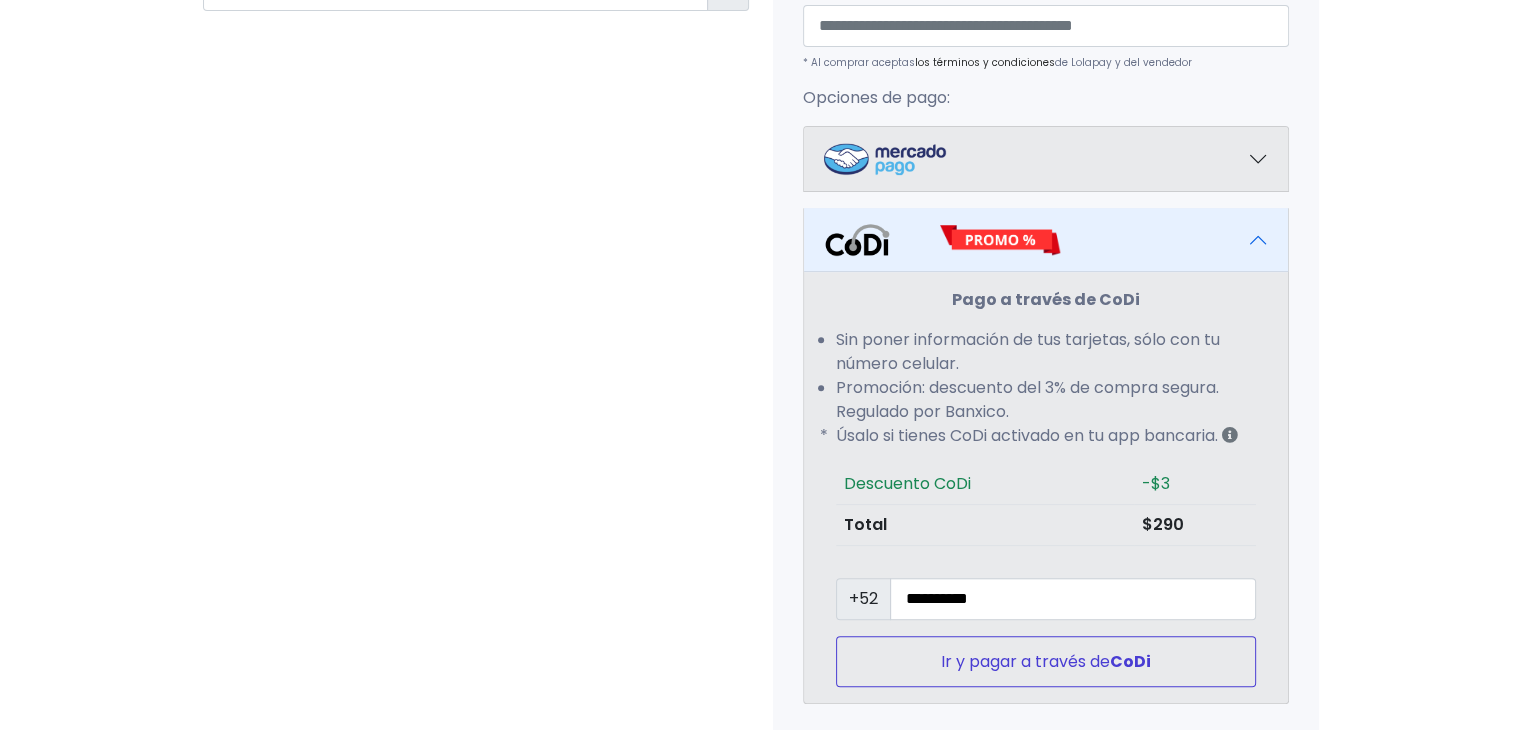 click on "Ir y pagar a través de  CoDi" at bounding box center [1046, 661] 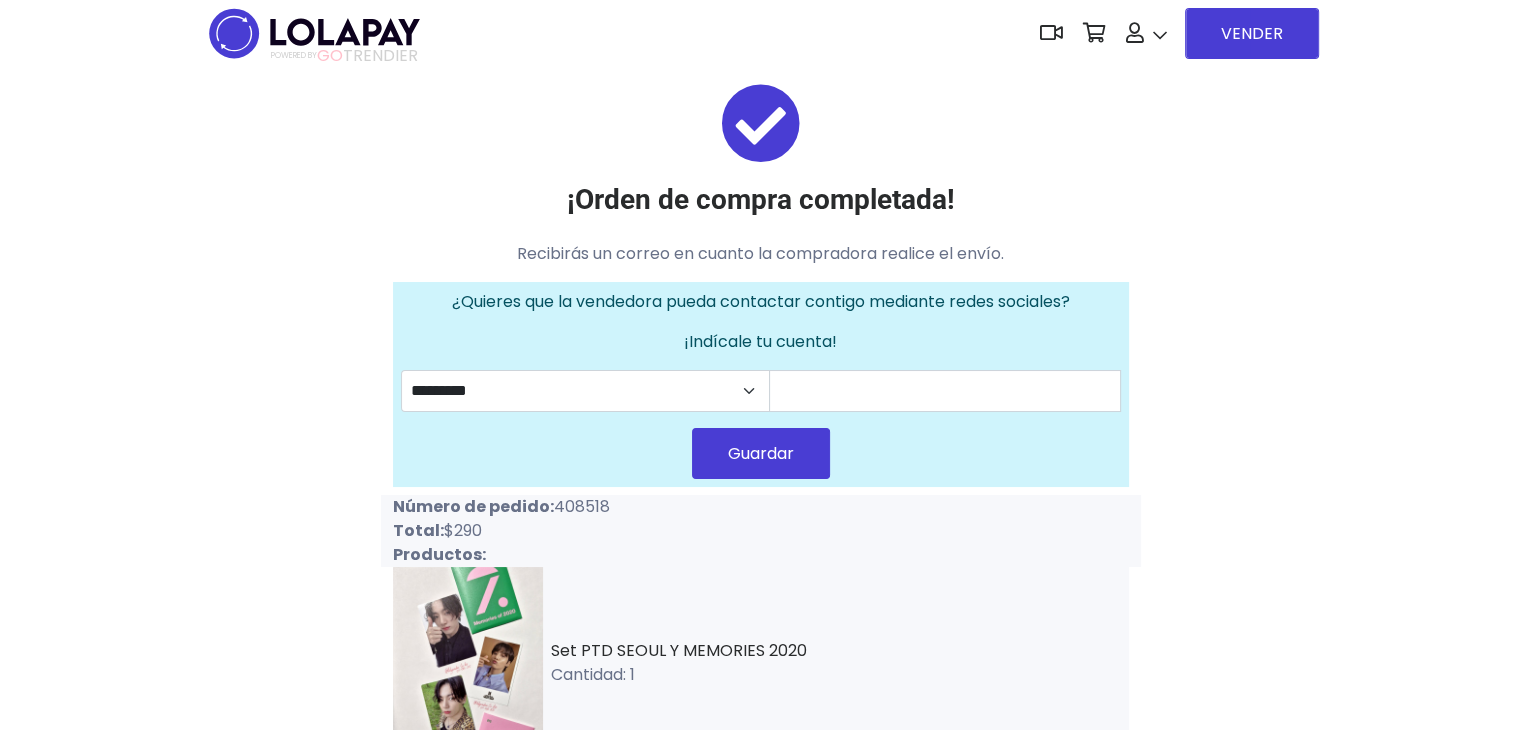scroll, scrollTop: 0, scrollLeft: 0, axis: both 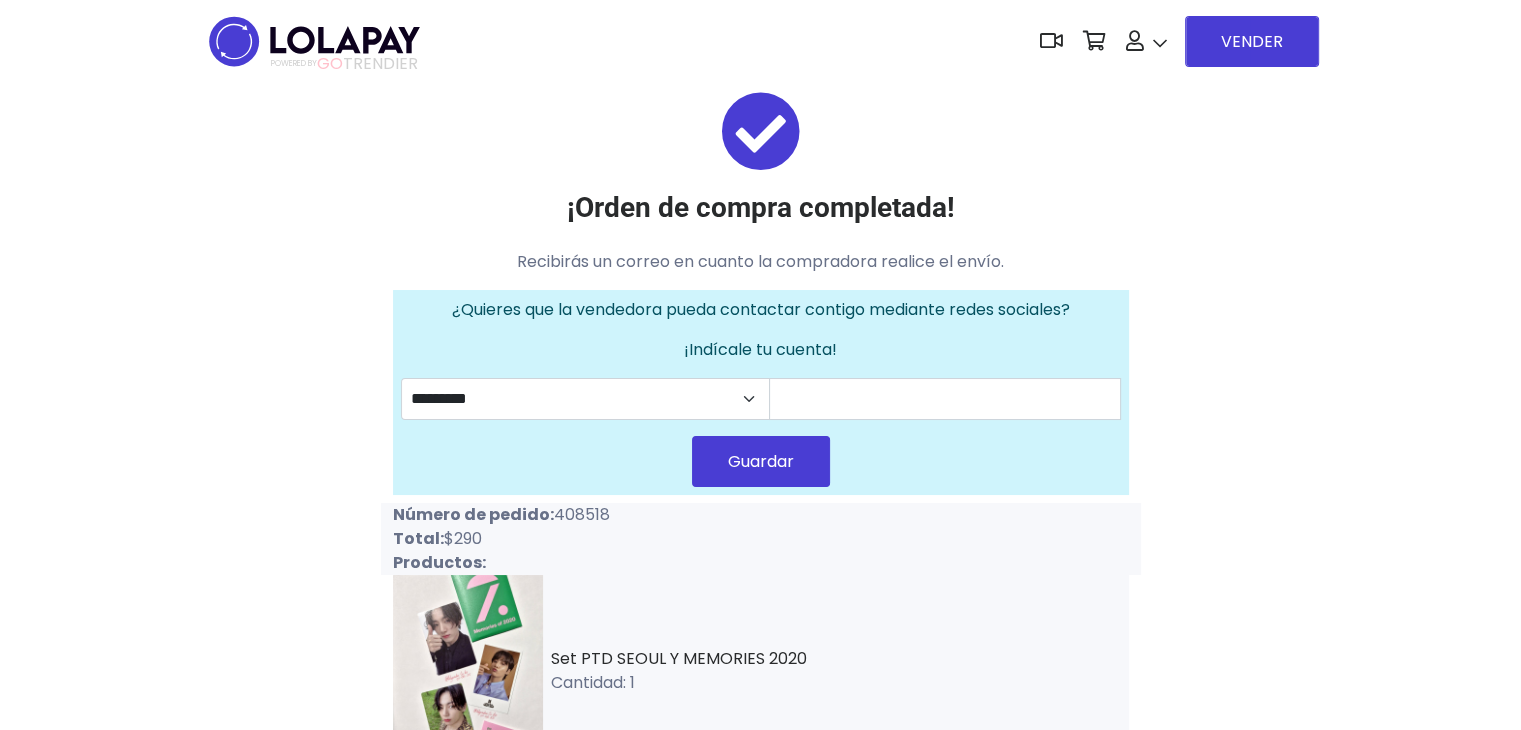 click on "Guardar" at bounding box center (761, 461) 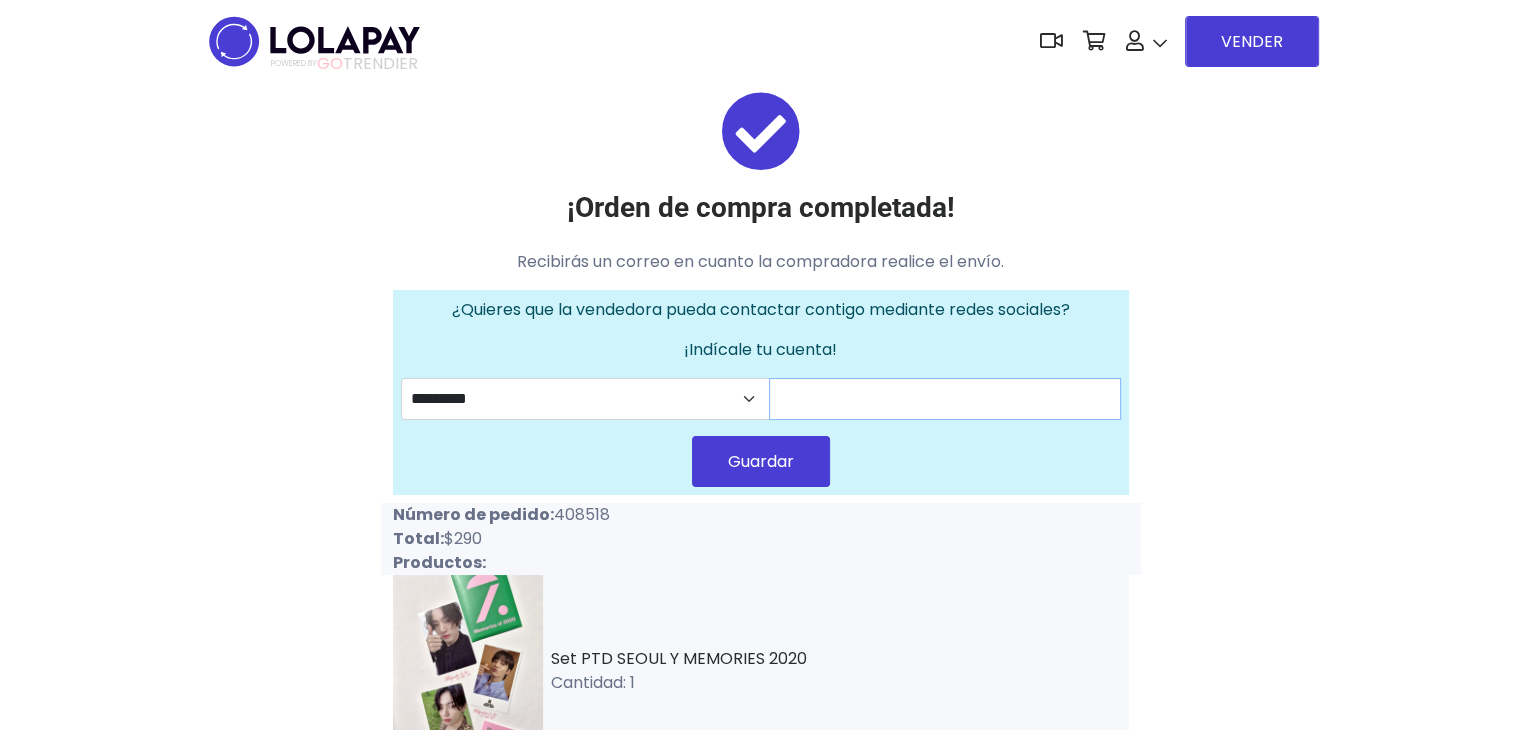 click at bounding box center (945, 399) 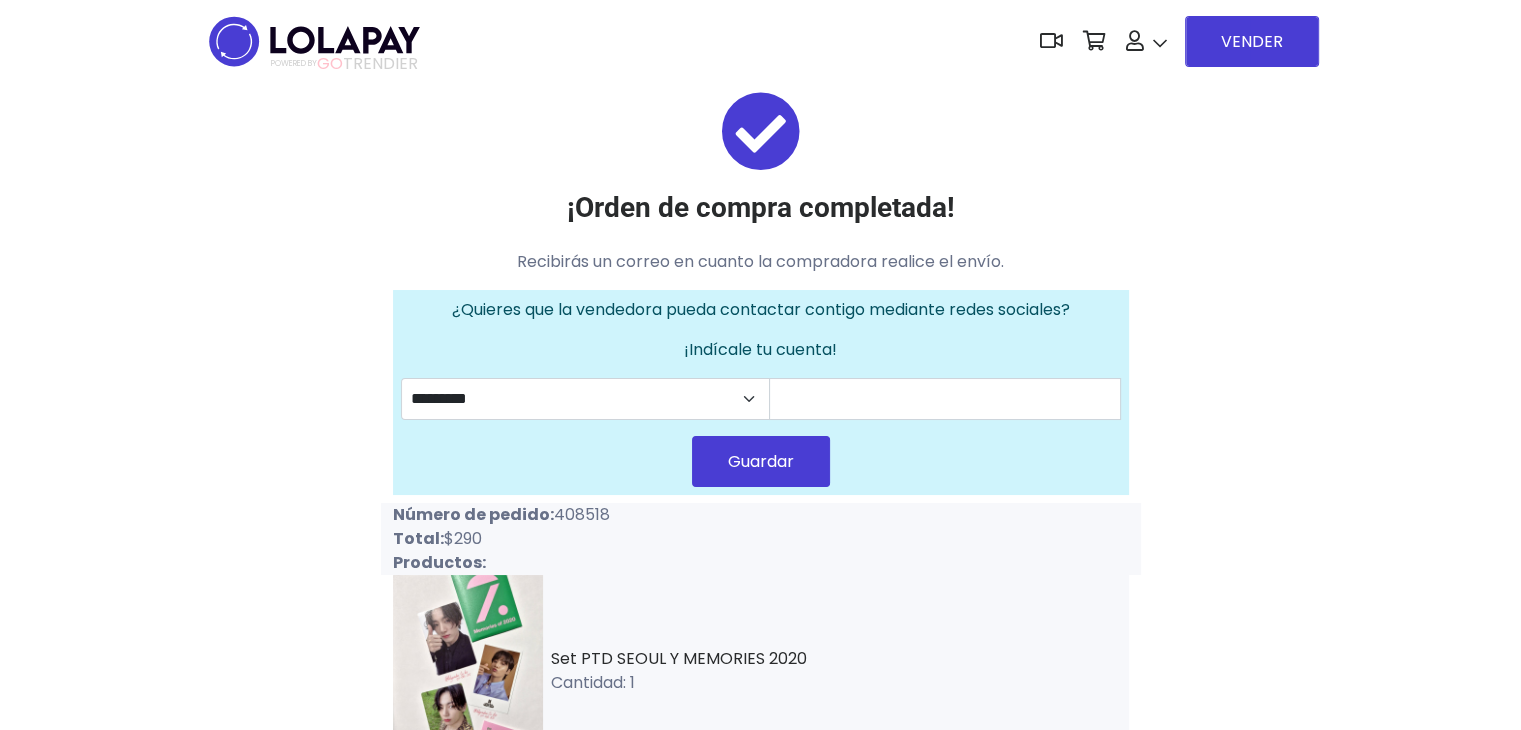 click on "¡Orden de compra completada!
Recibirás un correo en cuanto la compradora realice el envío.
¿Quieres que la vendedora pueda contactar contigo mediante redes sociales?
¡Indícale tu cuenta!
[USERNAME]
[USERNAME]
Guardar
Número de pedido:  [ORDER_ID]
Total:  $290
Productos:
Set PTD SEOUL Y MEMORIES 2020
Cantidad: 1
¿Has visto qué fácil ha sido?" at bounding box center (761, 544) 